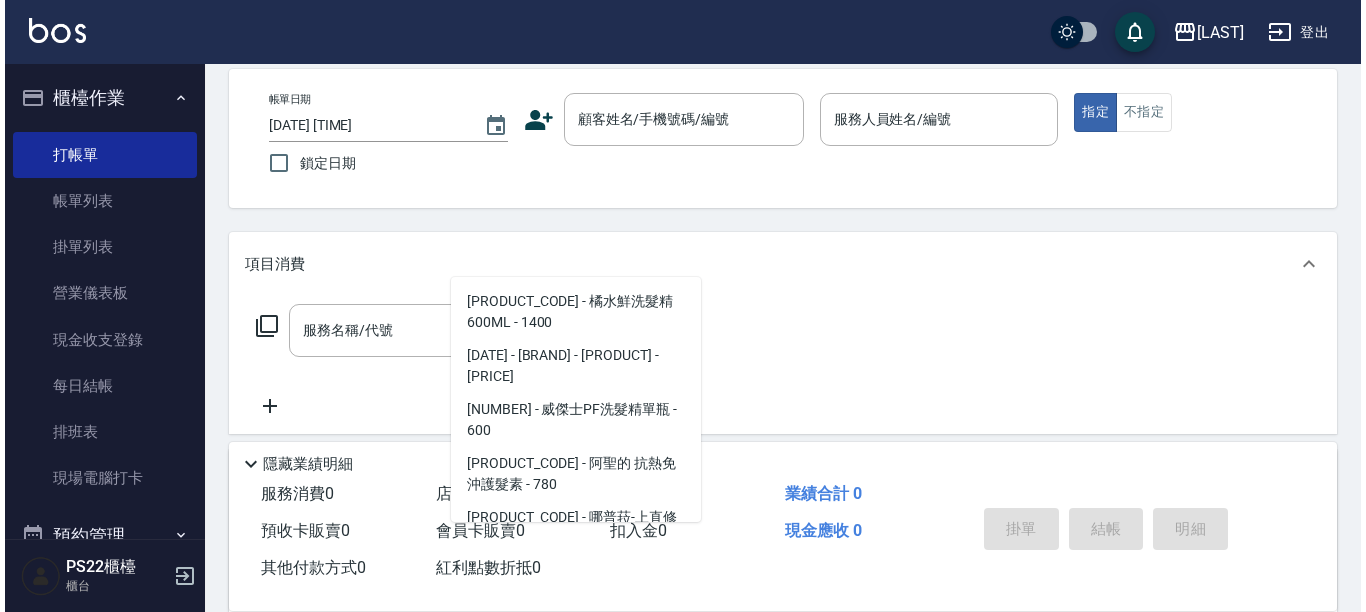 scroll, scrollTop: 0, scrollLeft: 0, axis: both 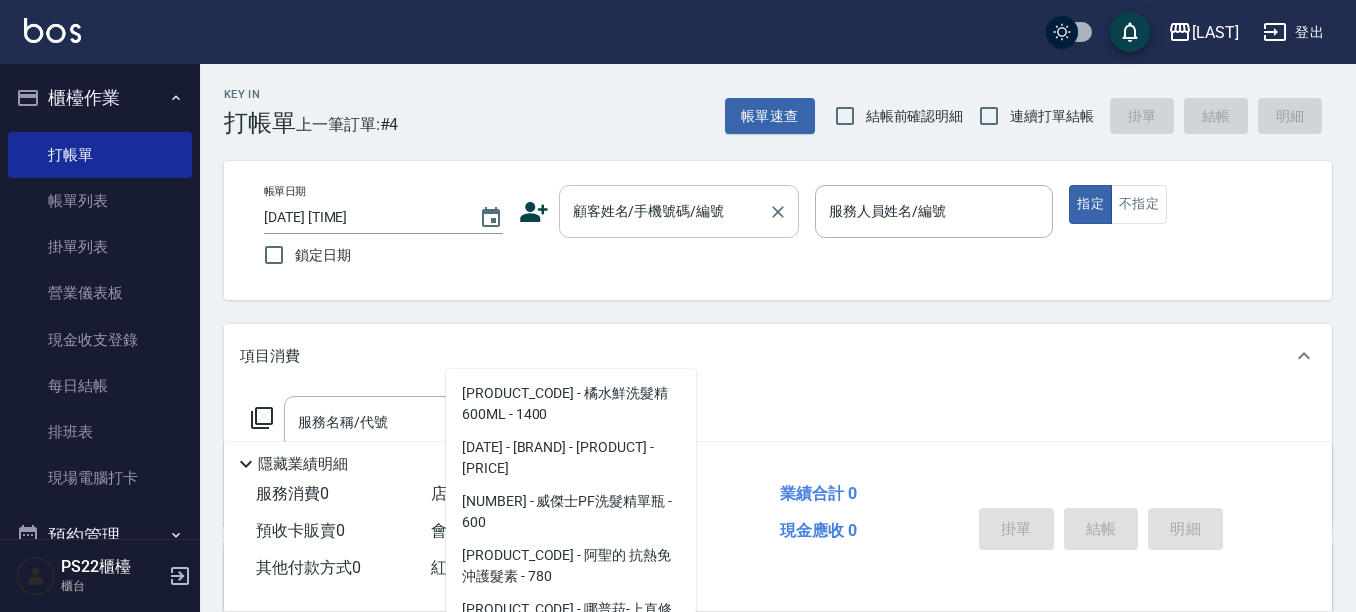 click on "顧客姓名/手機號碼/編號" at bounding box center [664, 211] 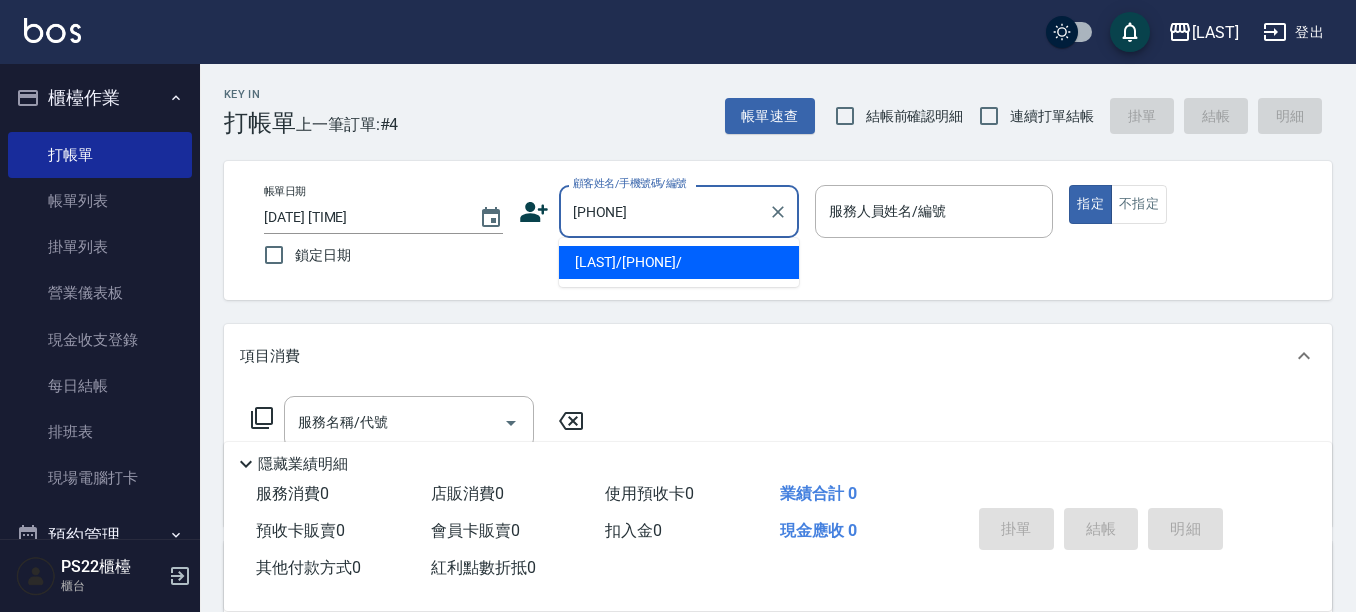 type on "[LAST]/[PHONE]/" 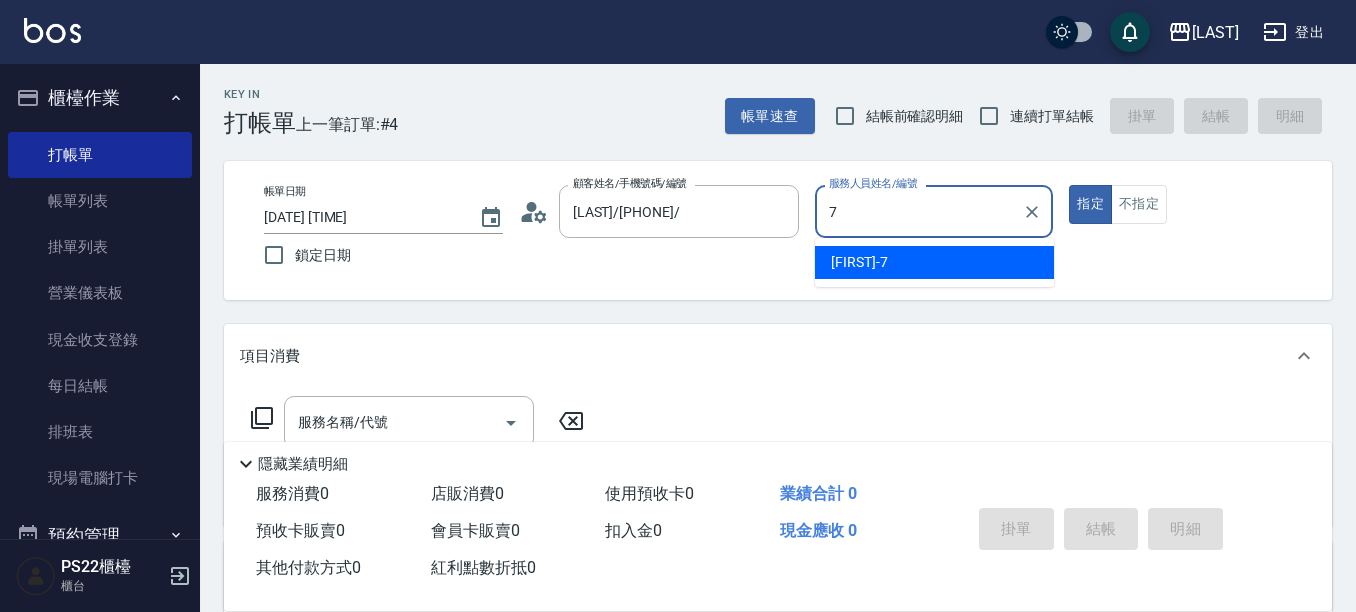type on "[NICKNAME]" 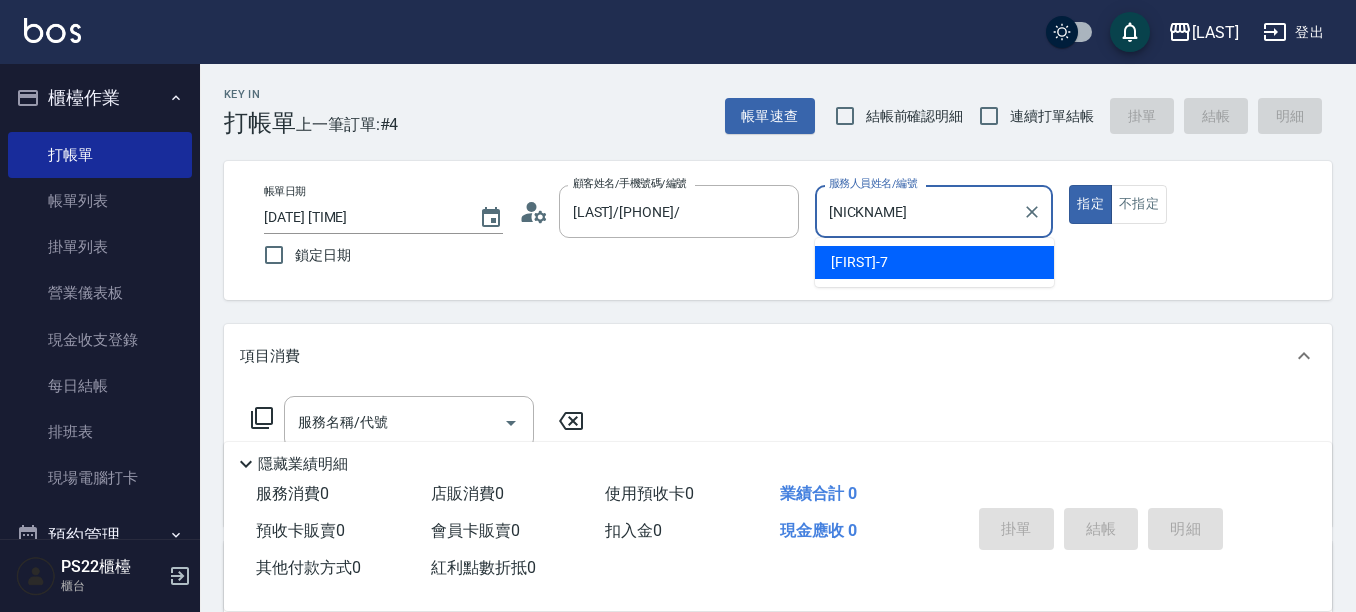 type on "true" 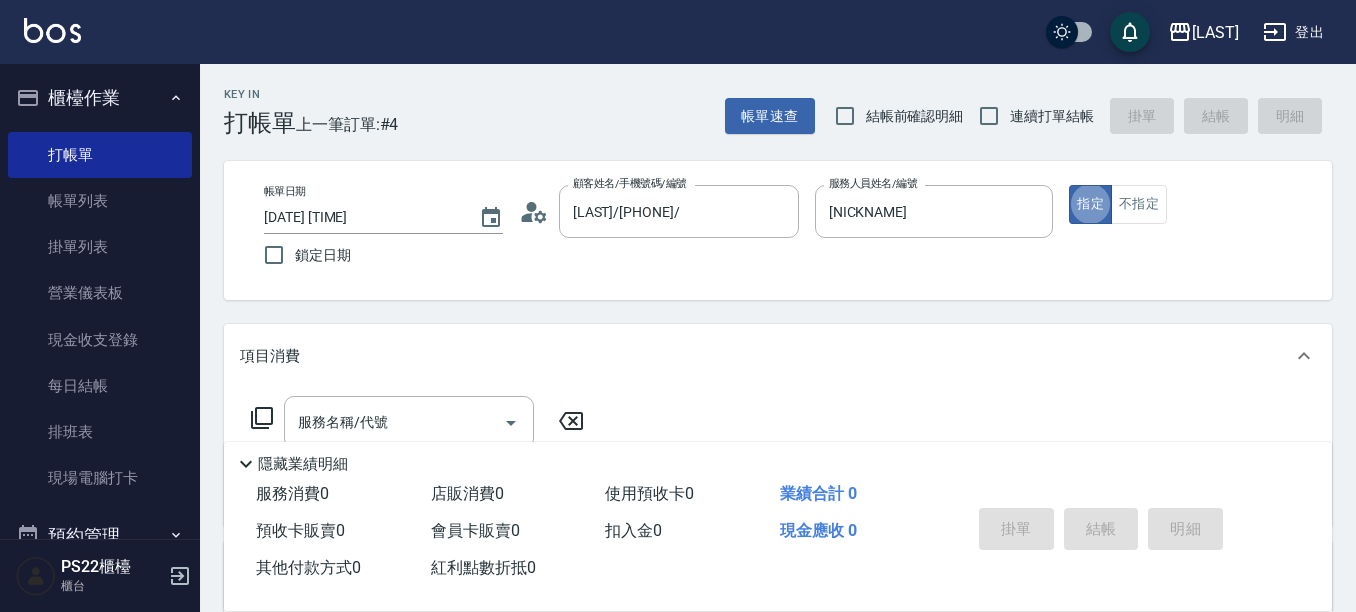 click 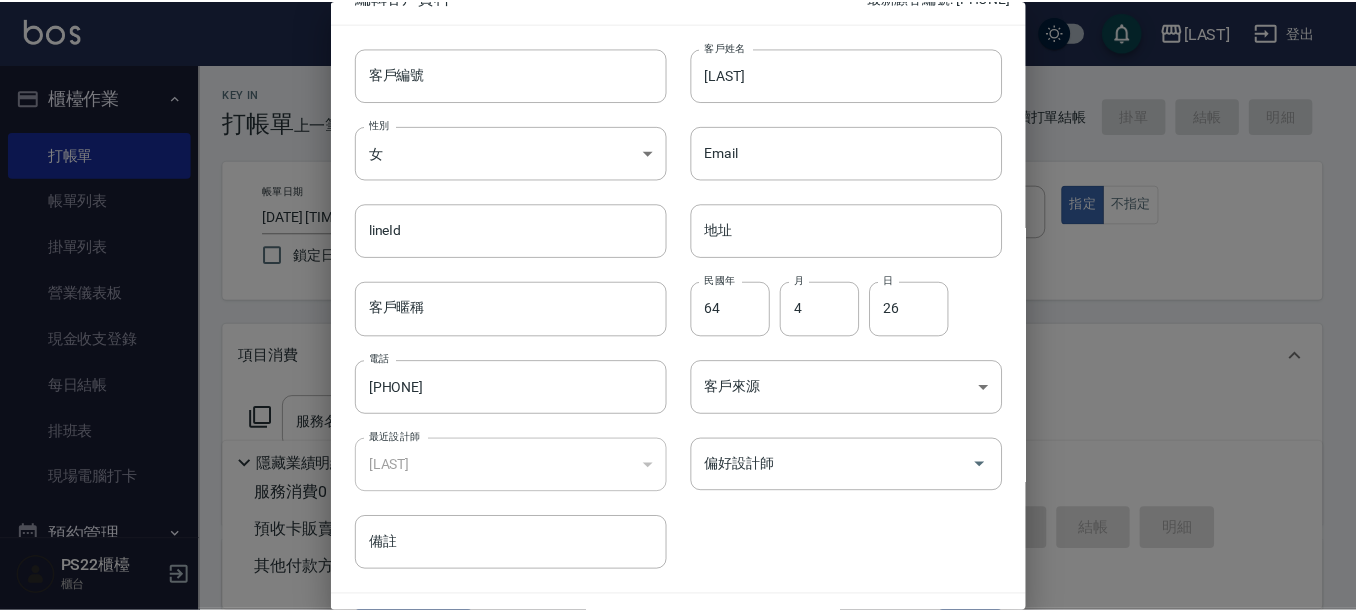 scroll, scrollTop: 81, scrollLeft: 0, axis: vertical 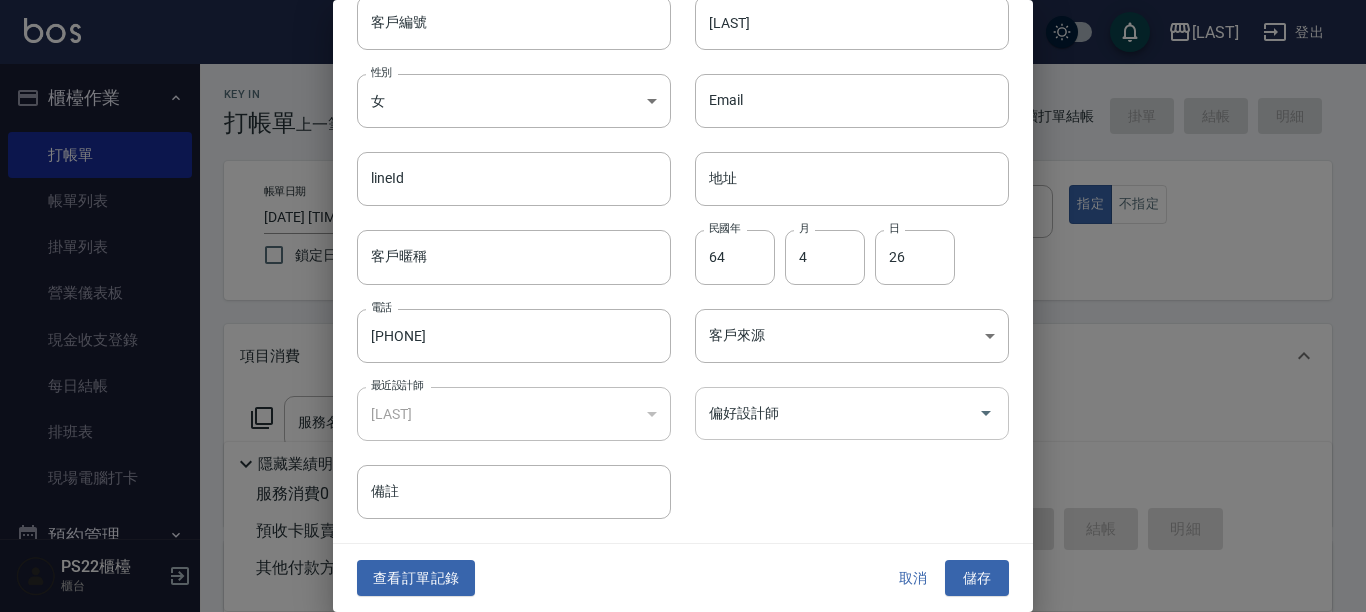 click on "偏好設計師" at bounding box center (837, 413) 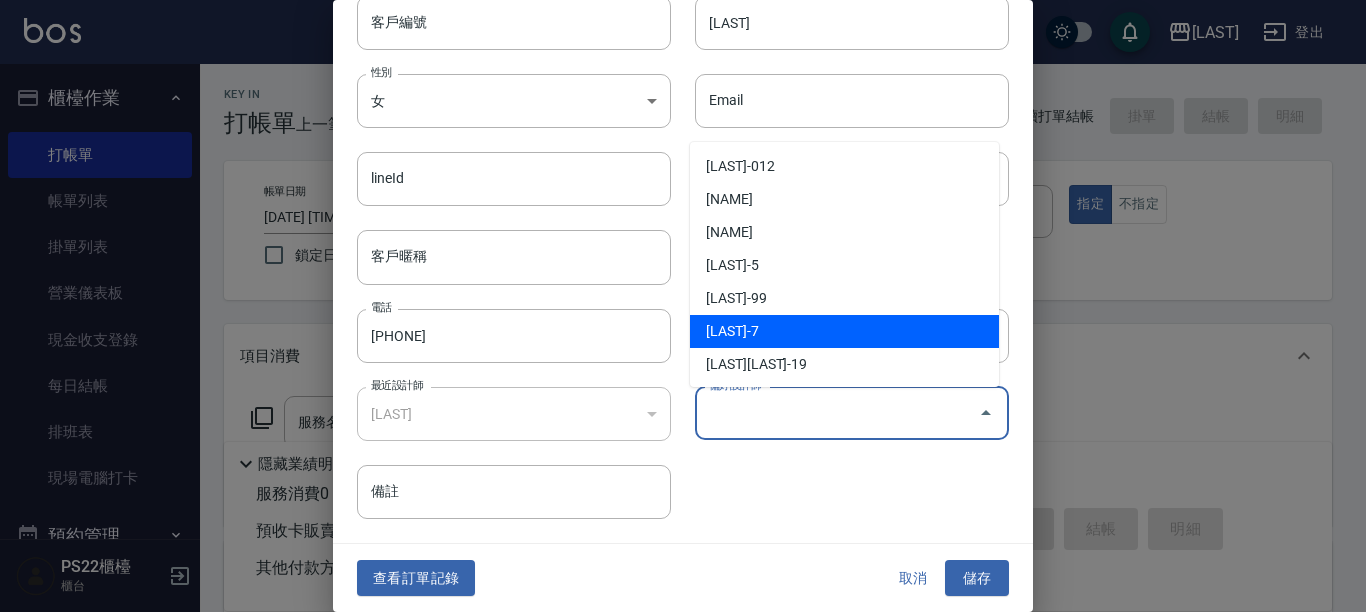 click on "[LAST]-7" at bounding box center (844, 331) 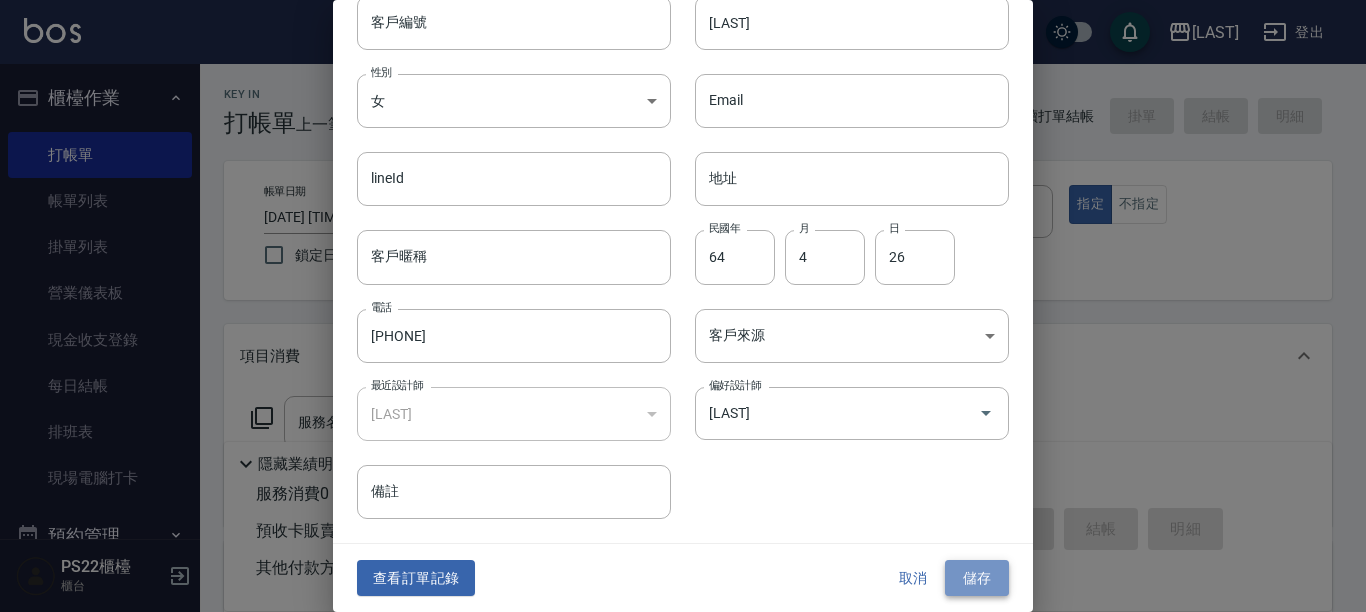 click on "儲存" at bounding box center (977, 578) 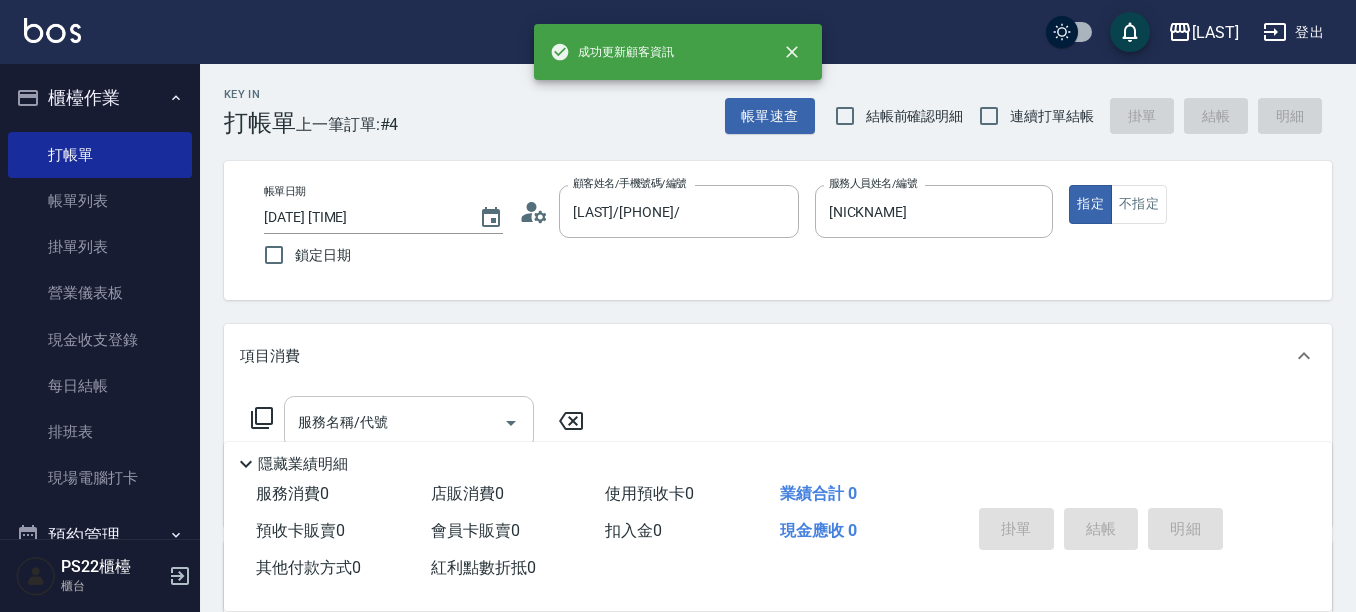 click on "服務名稱/代號" at bounding box center (394, 422) 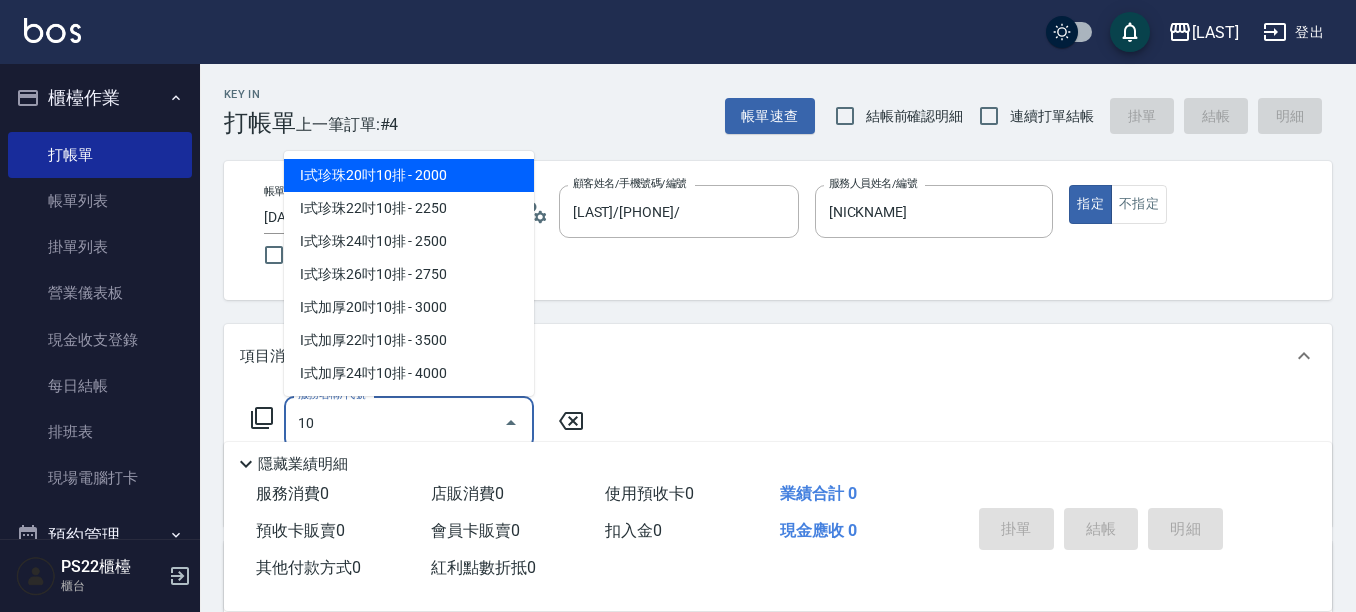 type on "1" 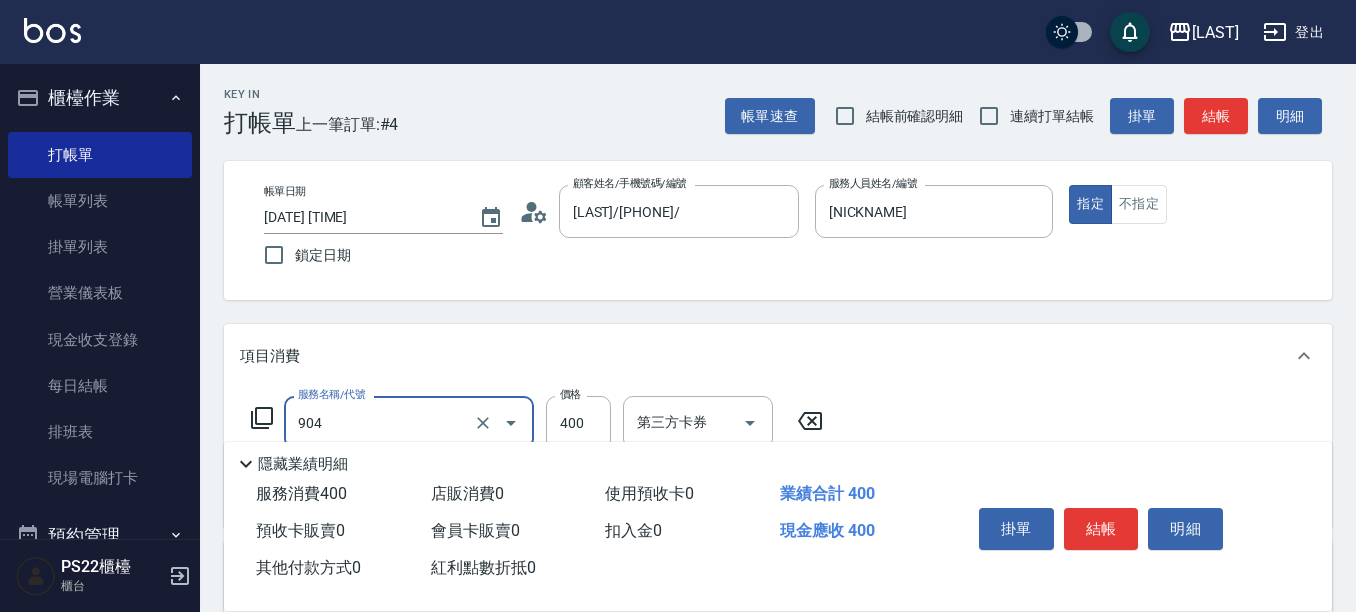 type on "精油洗+瞬護(904)" 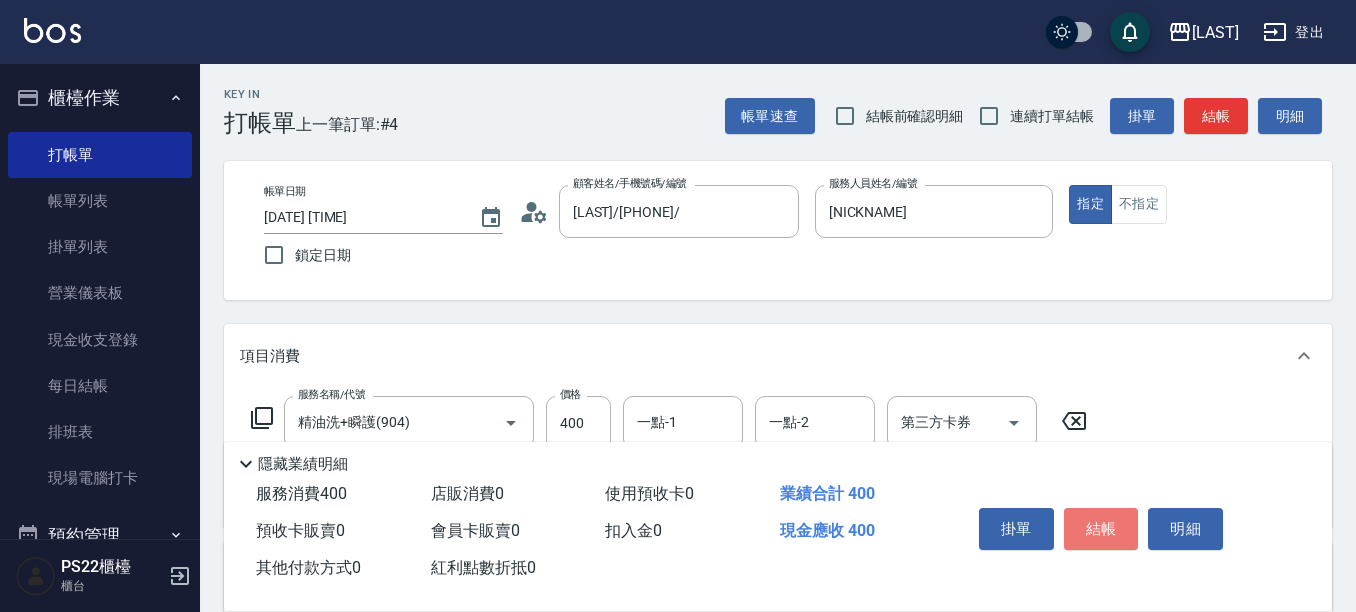 drag, startPoint x: 1098, startPoint y: 525, endPoint x: 1069, endPoint y: 536, distance: 31.016125 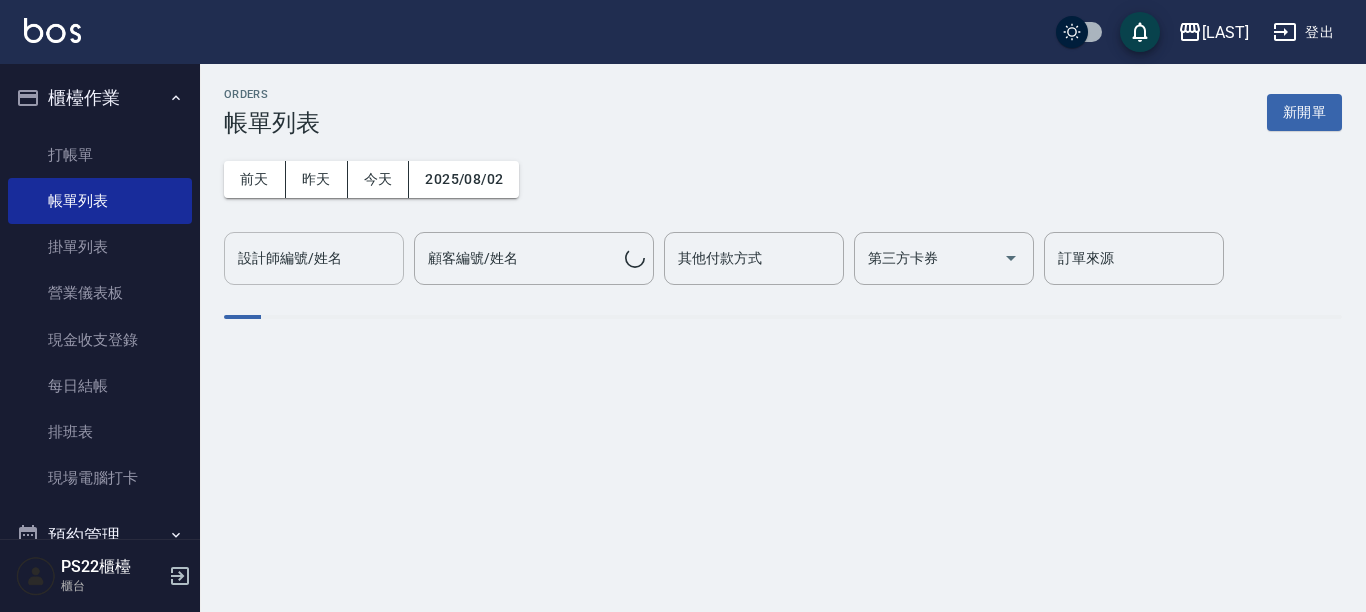 click on "設計師編號/姓名" at bounding box center [314, 258] 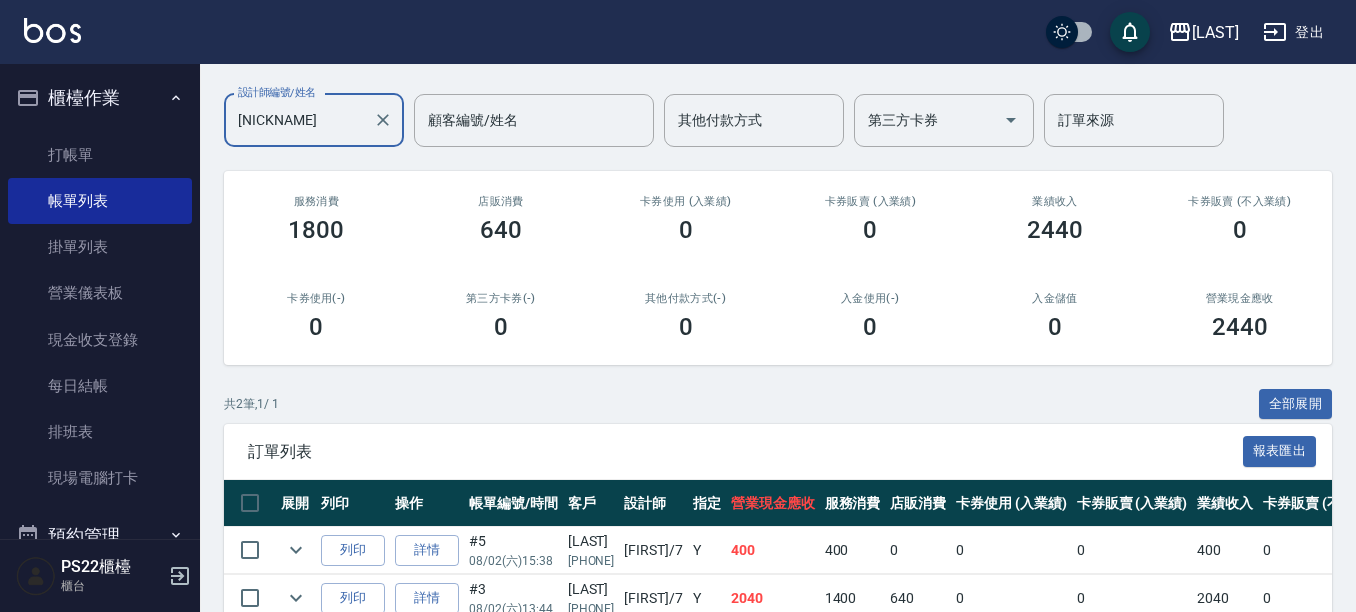 scroll, scrollTop: 44, scrollLeft: 0, axis: vertical 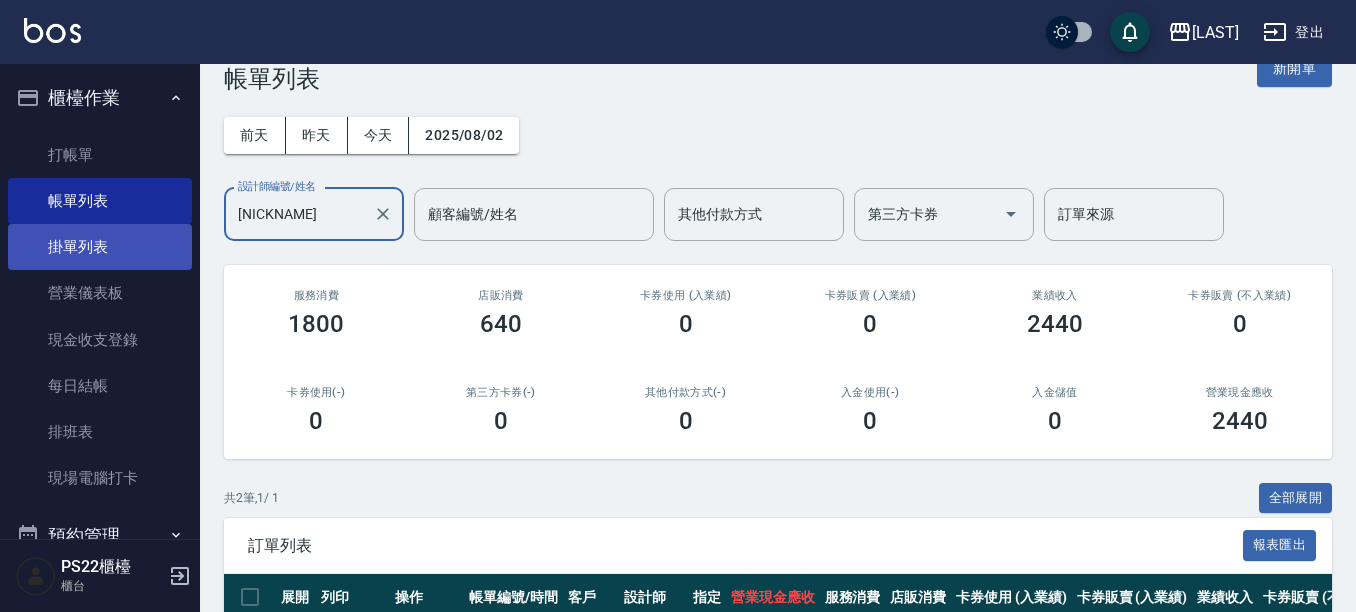 type on "[NICKNAME]" 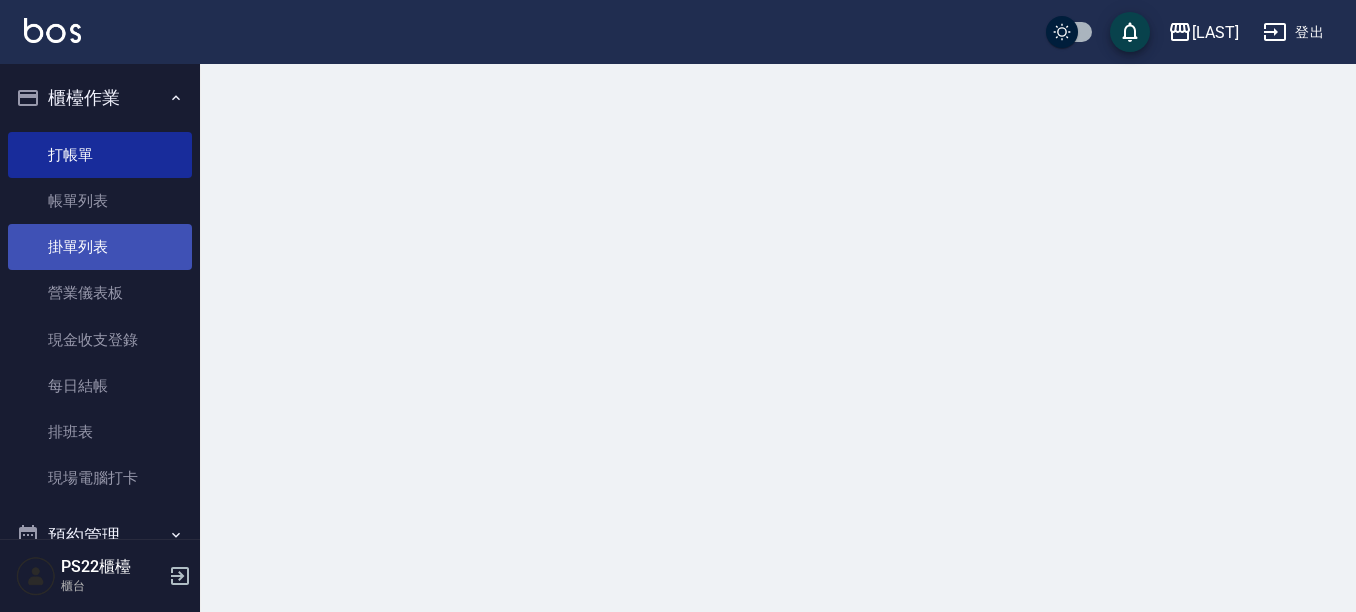 scroll, scrollTop: 0, scrollLeft: 0, axis: both 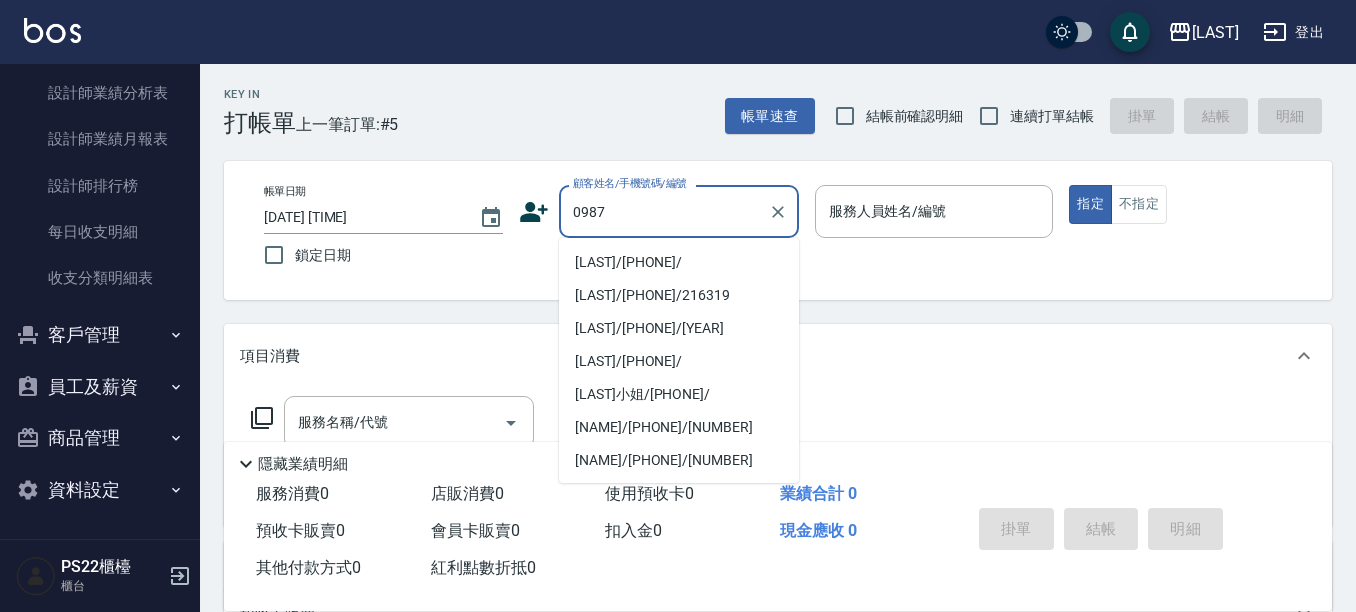 type on "0987" 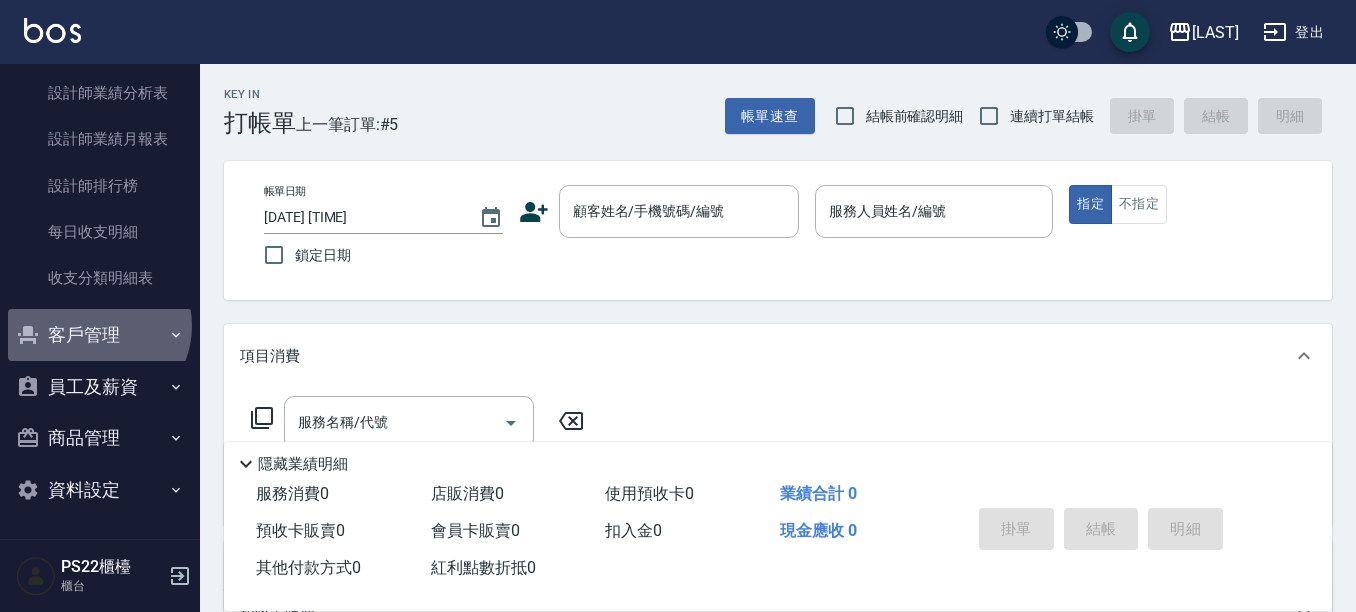 drag, startPoint x: 96, startPoint y: 326, endPoint x: 99, endPoint y: 343, distance: 17.262676 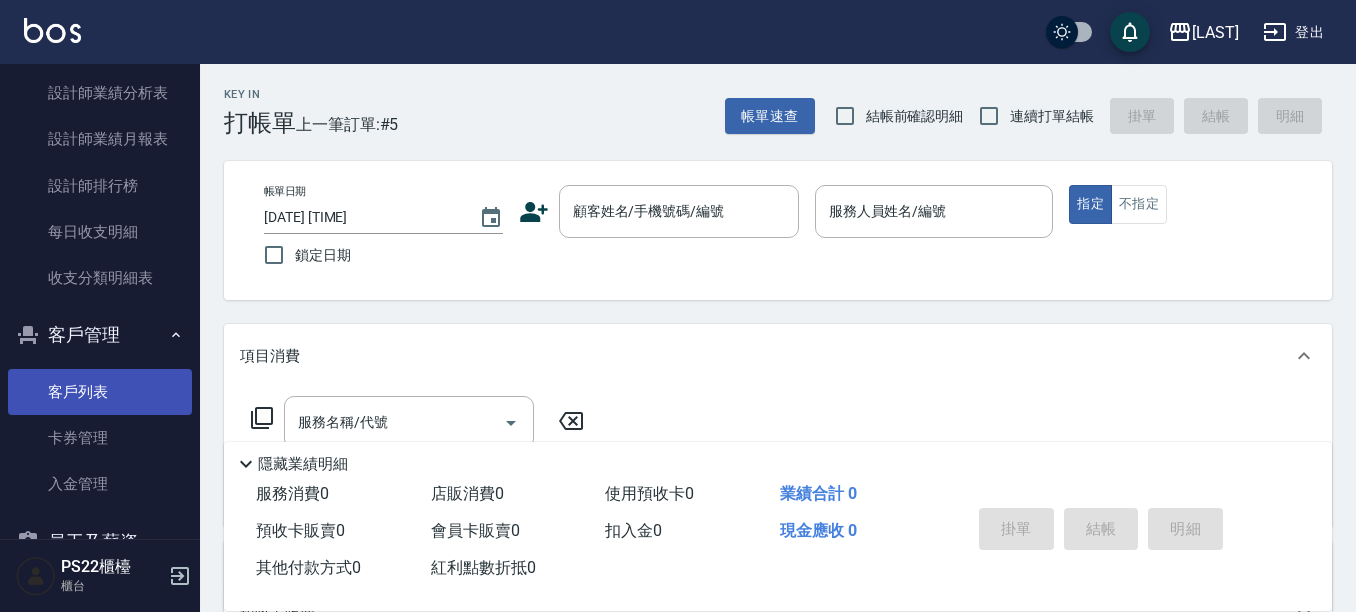click on "客戶列表" at bounding box center (100, 392) 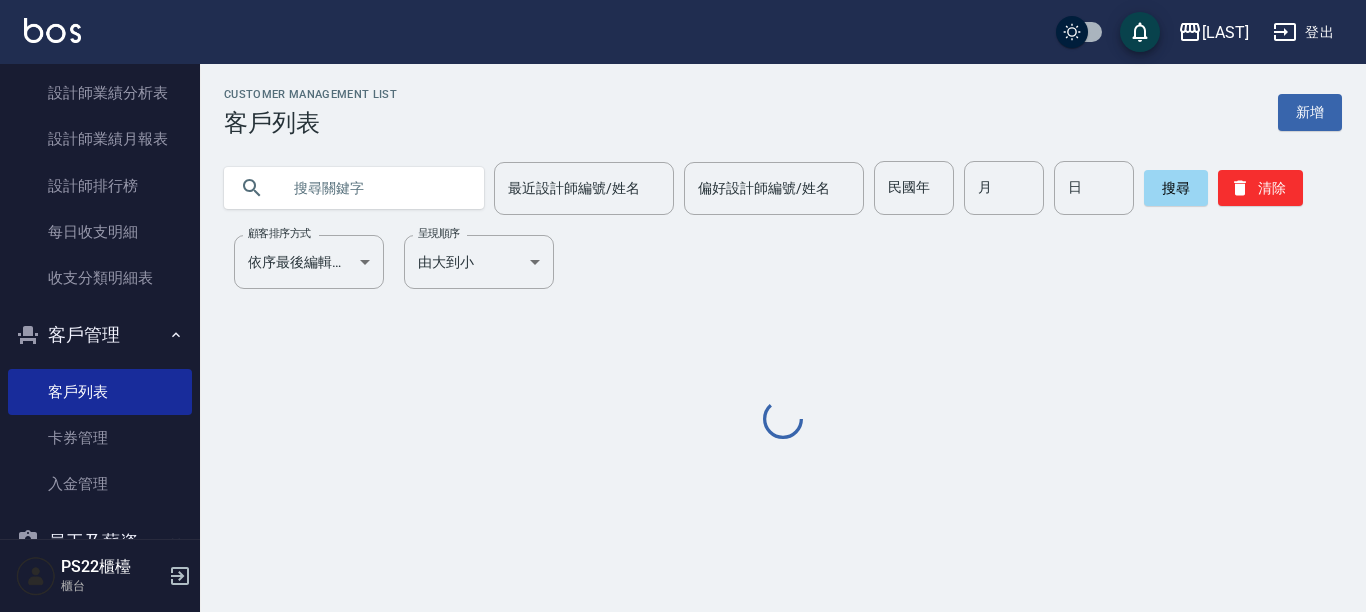 click at bounding box center [374, 188] 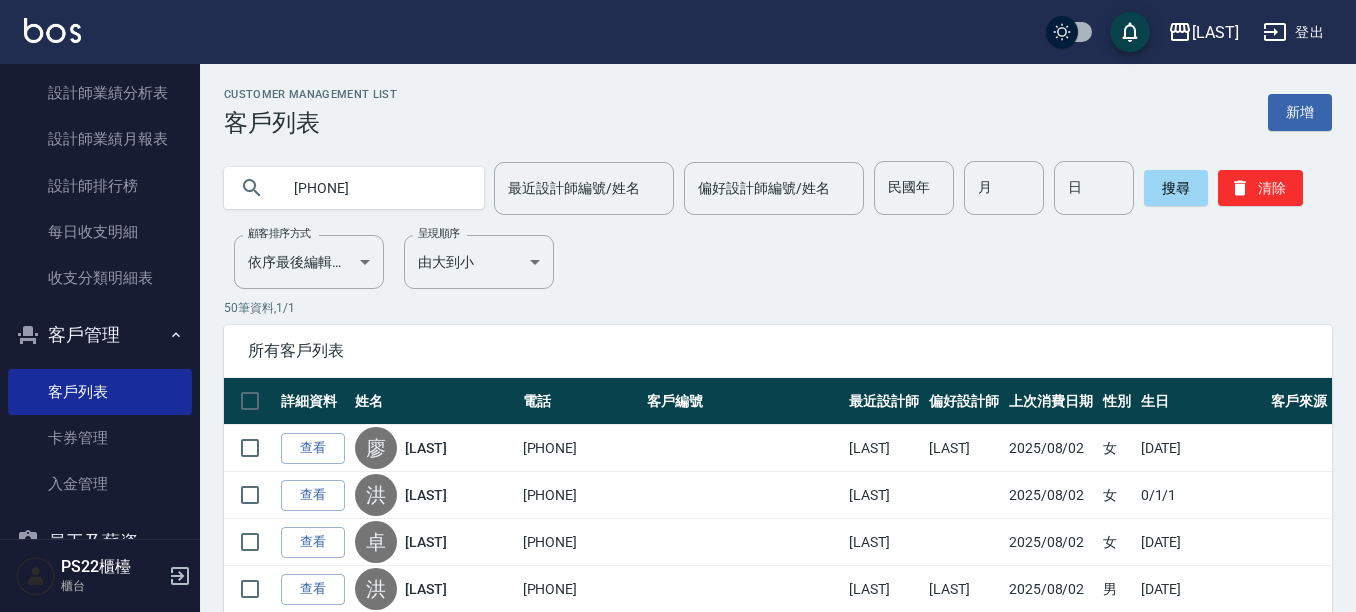 type on "[PHONE]" 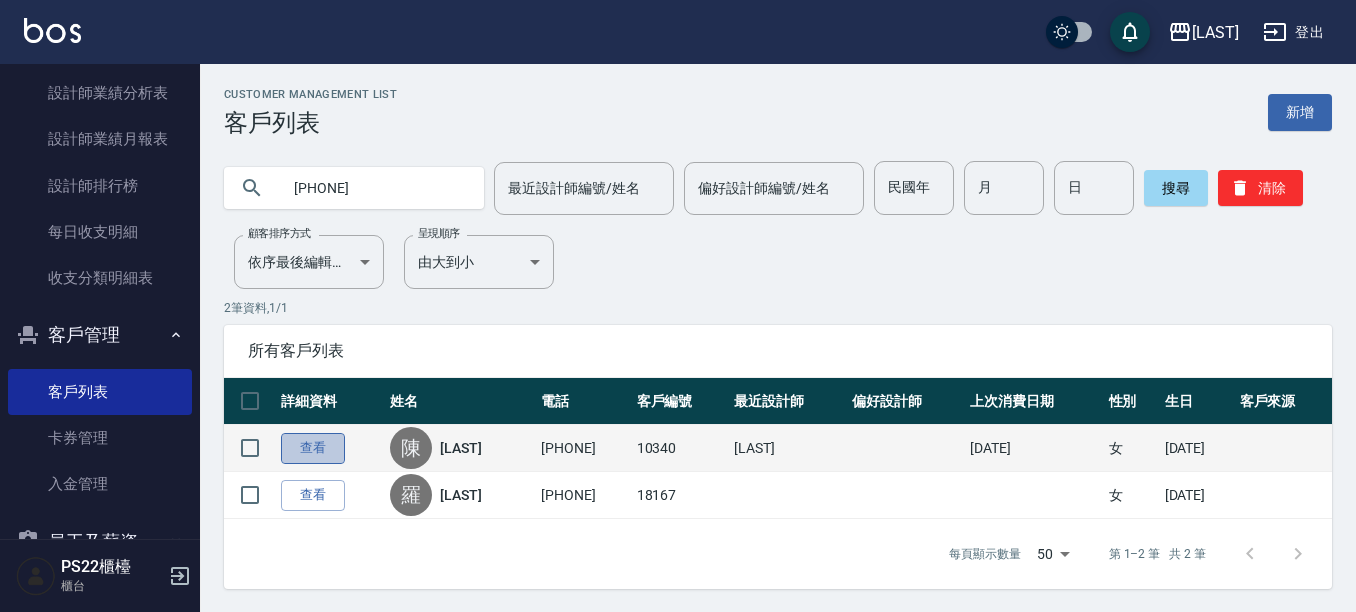click on "查看" at bounding box center [313, 448] 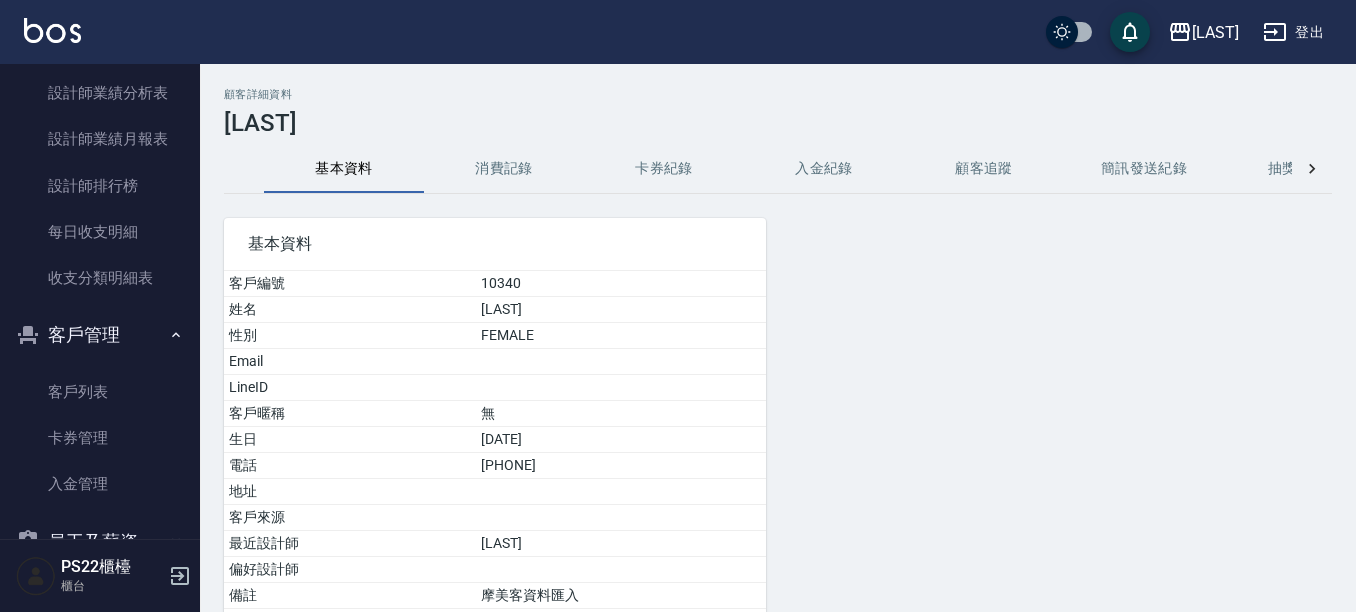 click on "消費記錄" at bounding box center (504, 169) 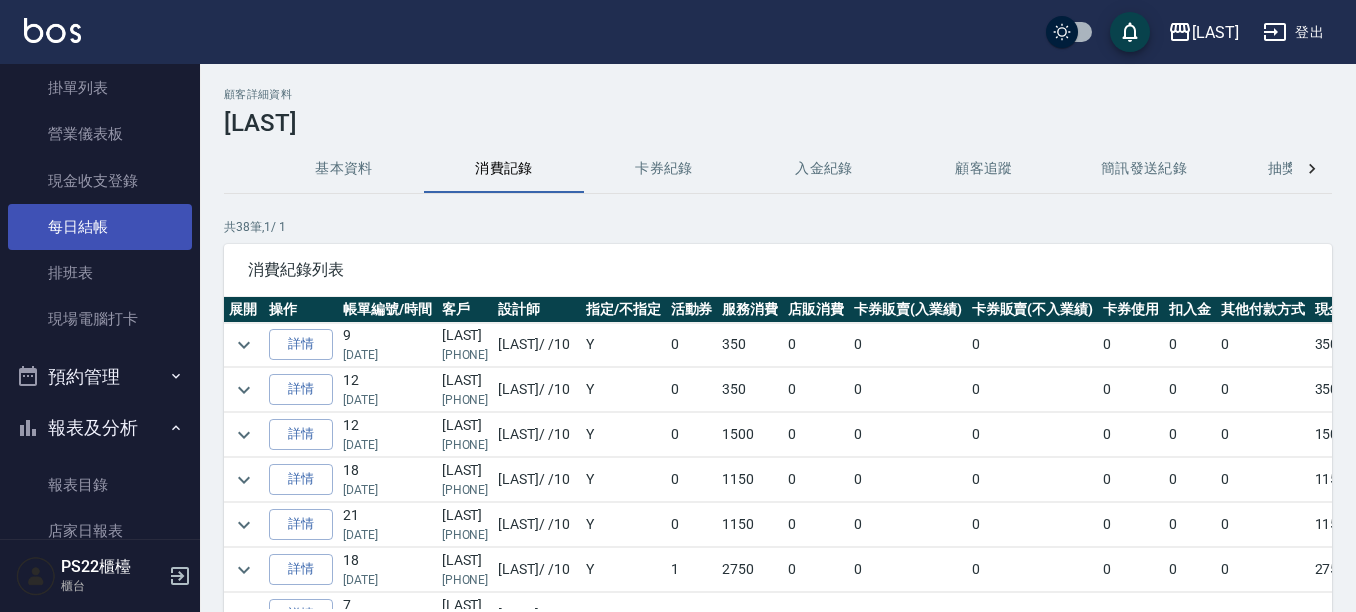 scroll, scrollTop: 0, scrollLeft: 0, axis: both 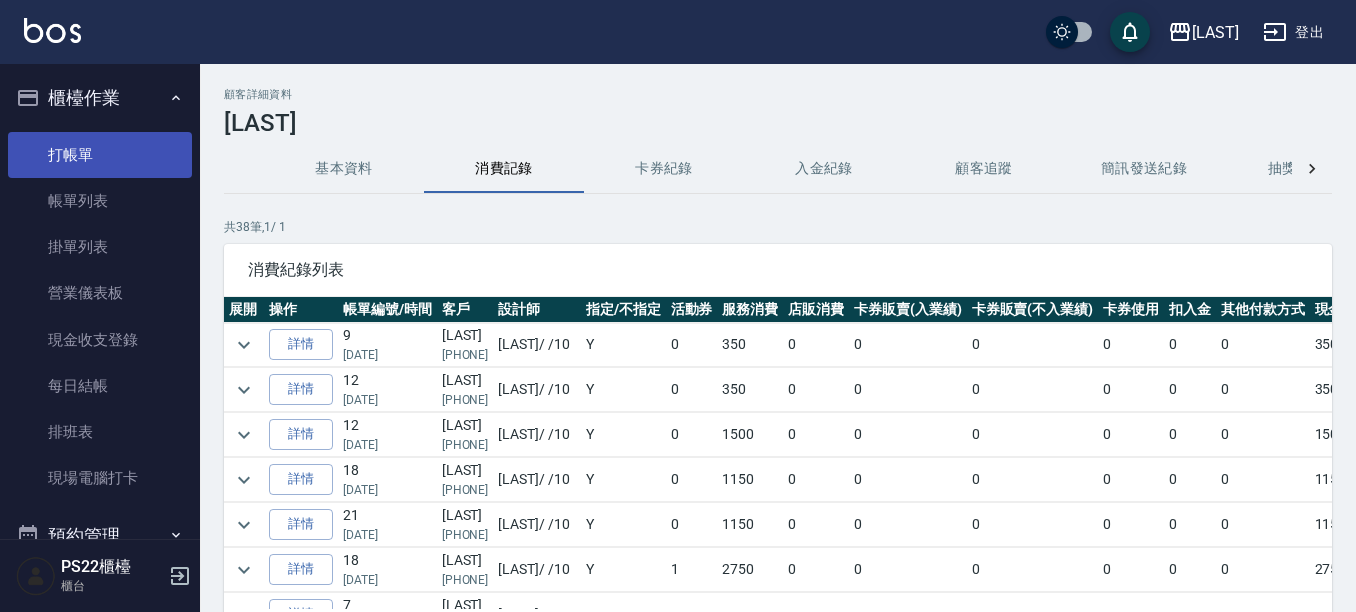 click on "打帳單" at bounding box center (100, 155) 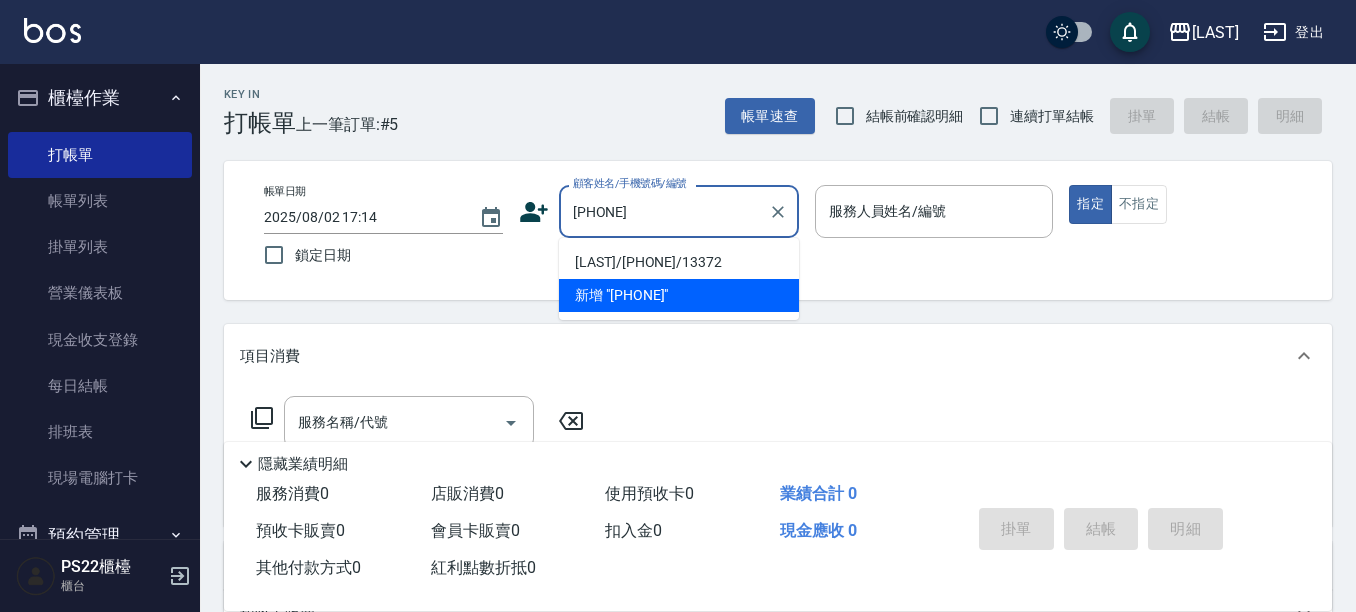click on "[LAST]/[PHONE]/13372" at bounding box center [679, 262] 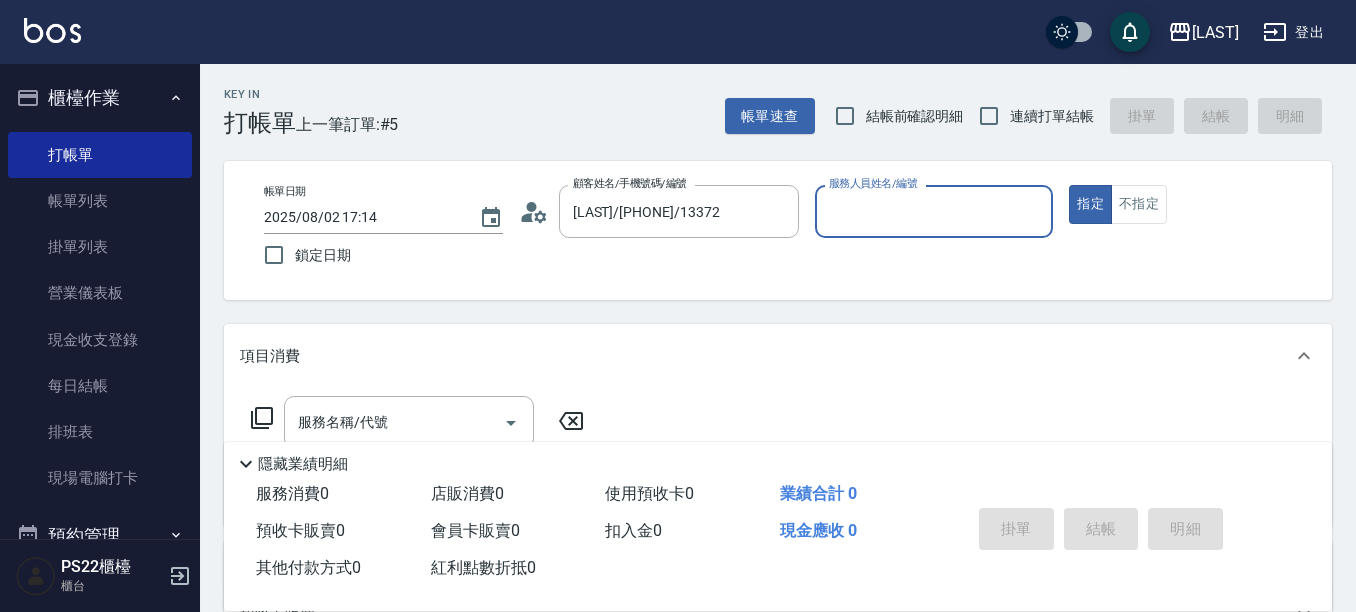 type on "[FIRST]-10" 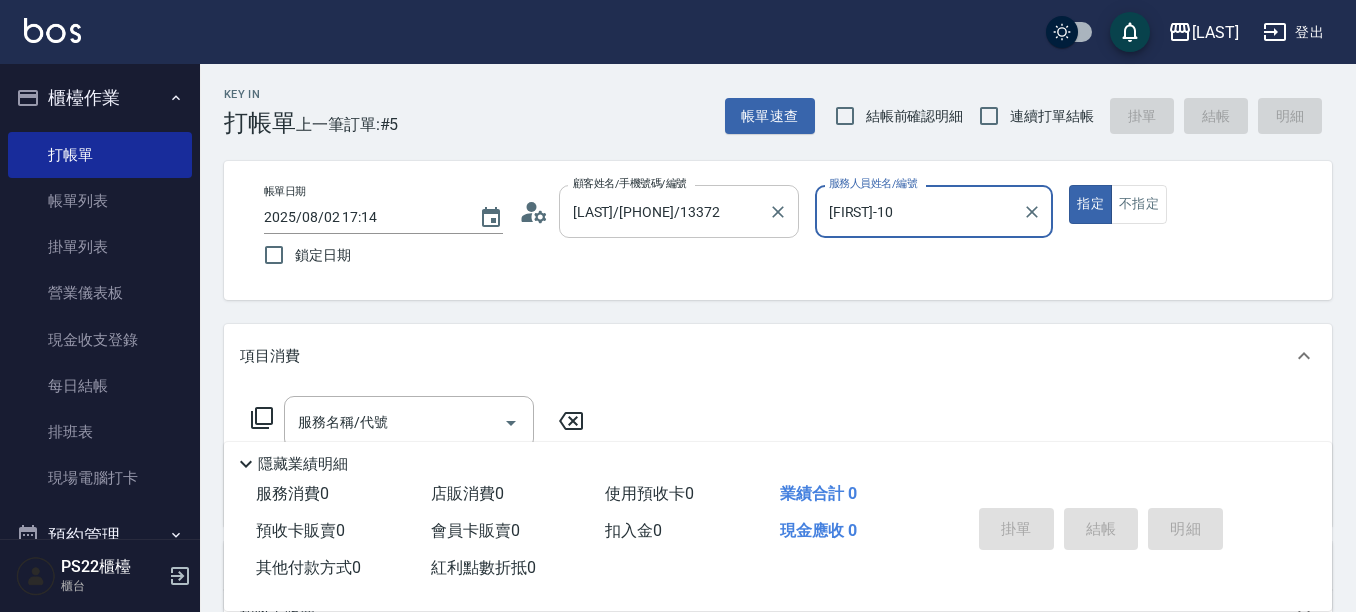 click on "[LAST]/[PHONE]/13372" at bounding box center (664, 211) 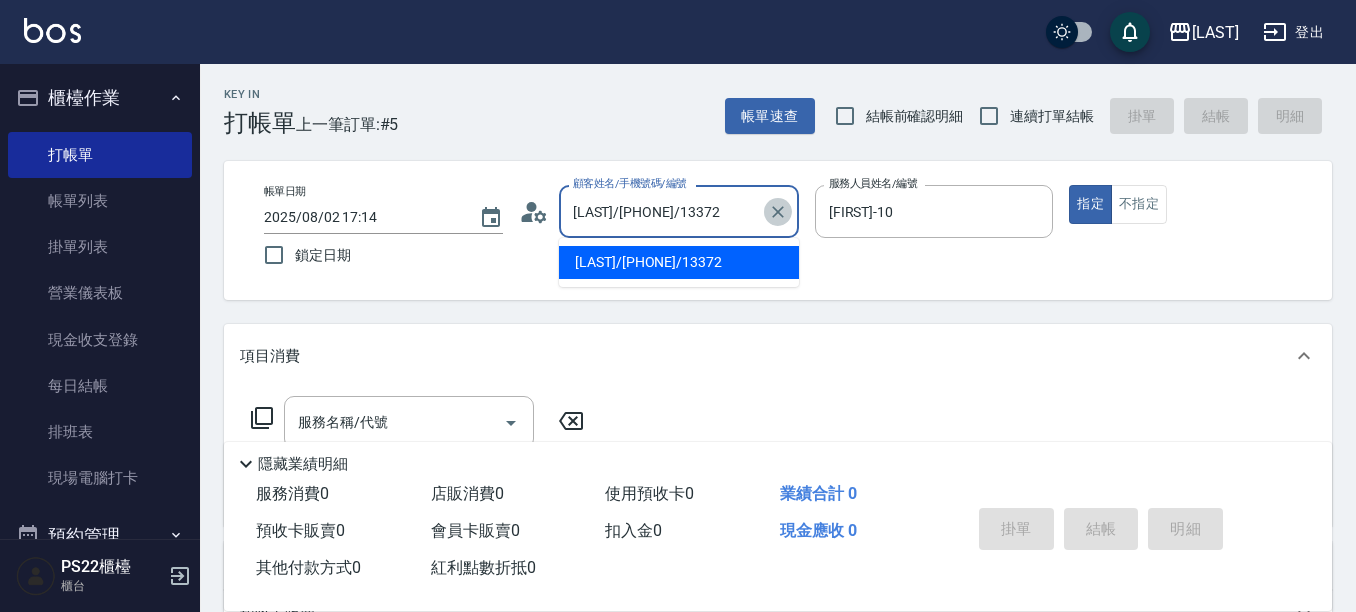 click 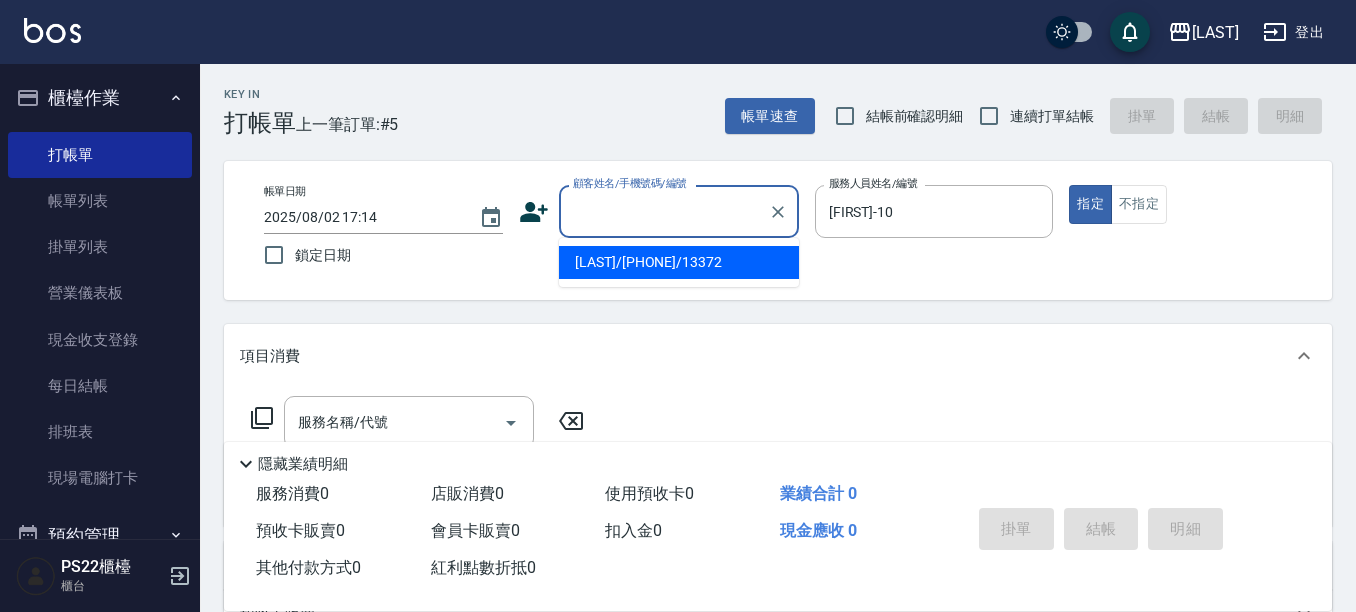 click on "顧客姓名/手機號碼/編號" at bounding box center (664, 211) 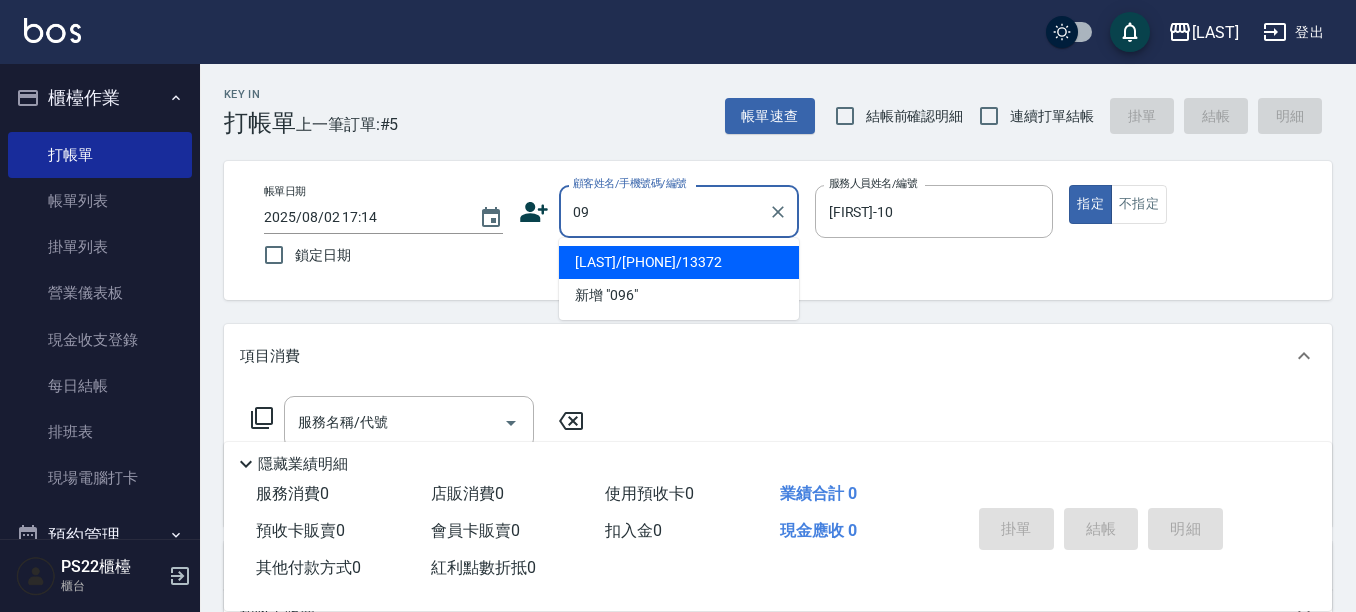 type on "0" 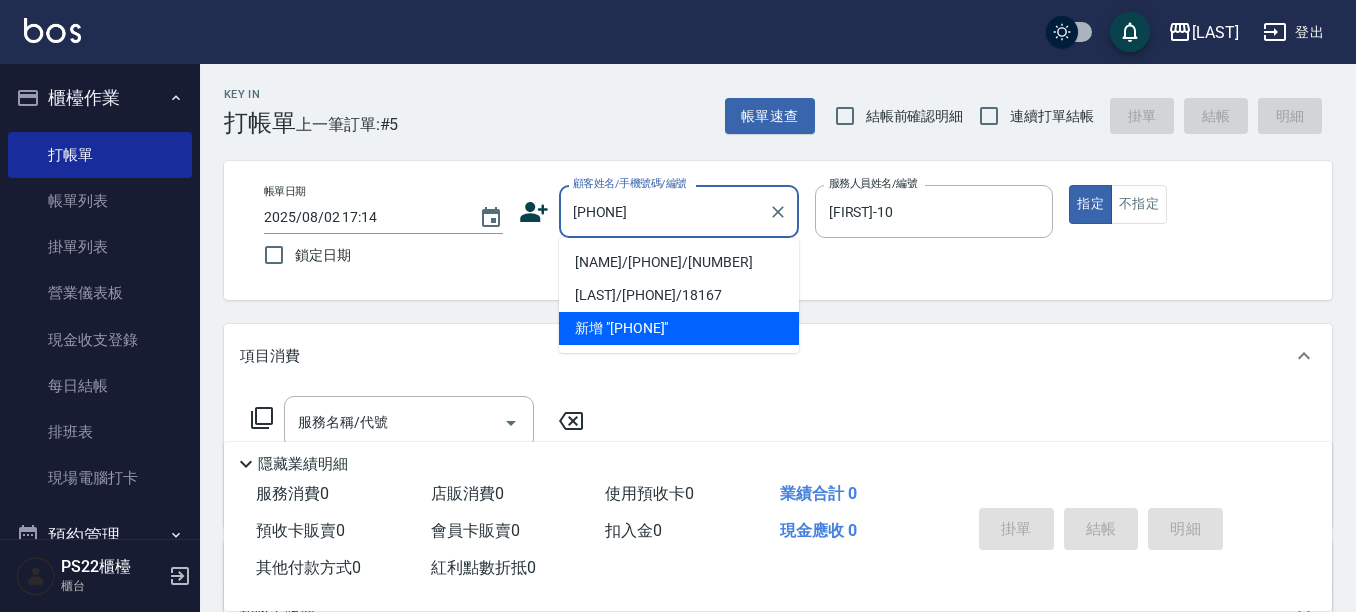 click on "[NAME]/[PHONE]/[NUMBER]" at bounding box center (679, 262) 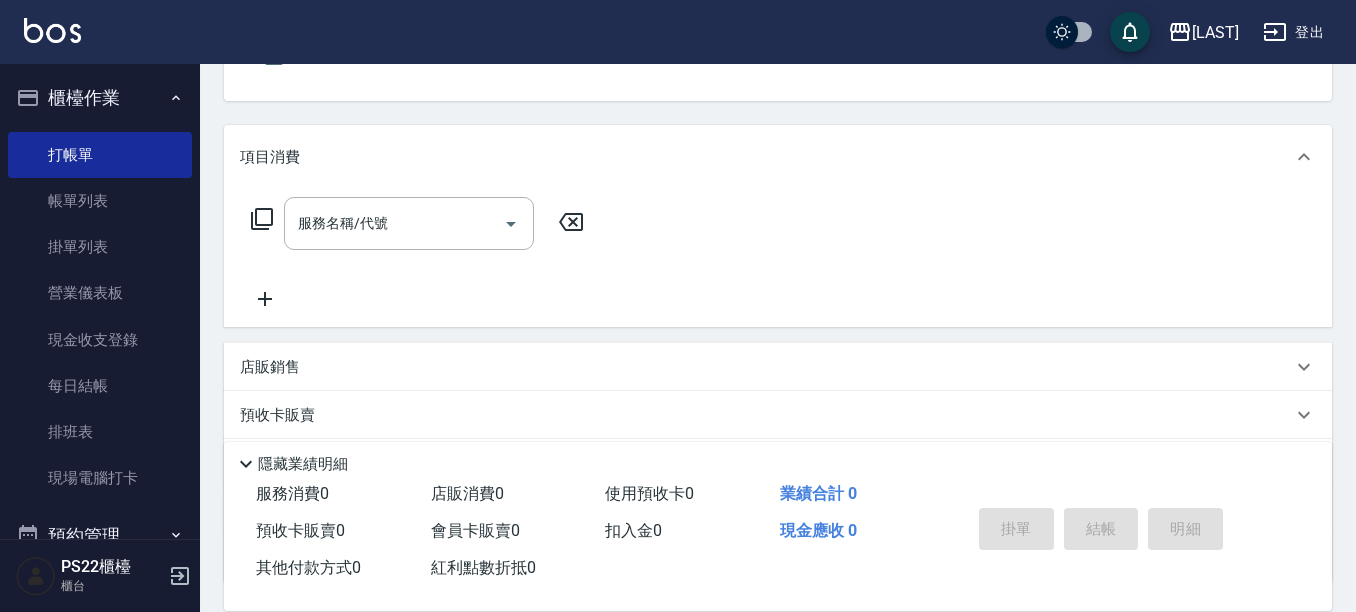 scroll, scrollTop: 200, scrollLeft: 0, axis: vertical 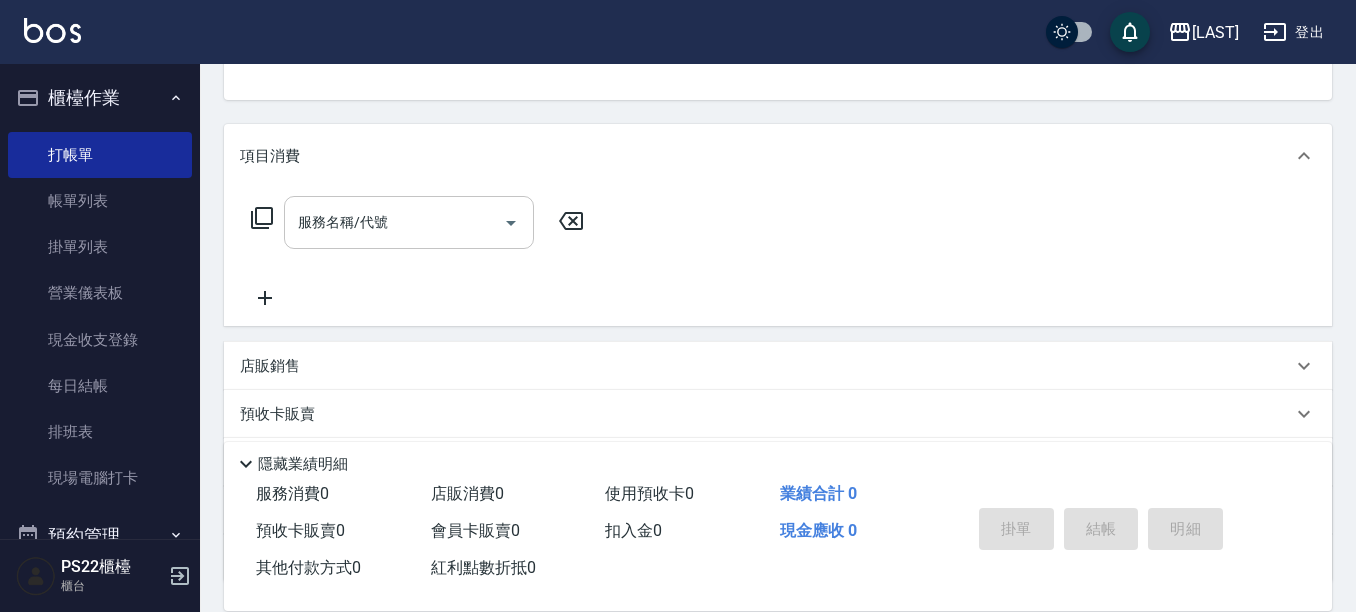 click on "服務名稱/代號" at bounding box center [394, 222] 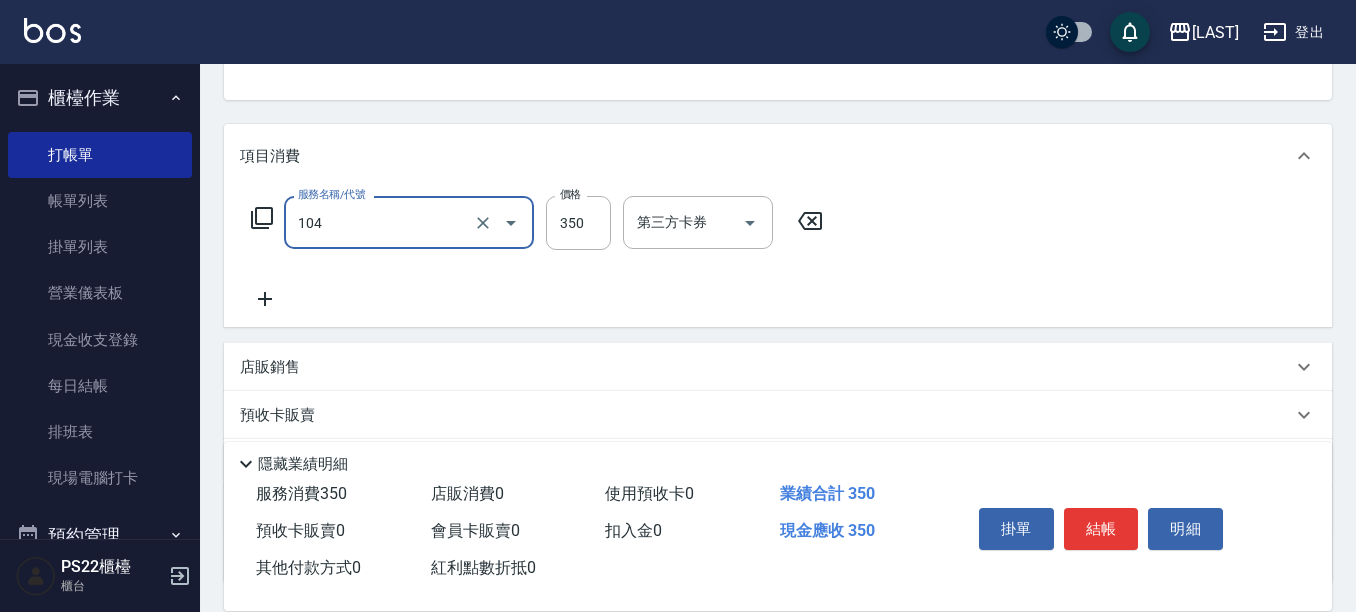 type on "B級單剪(104)" 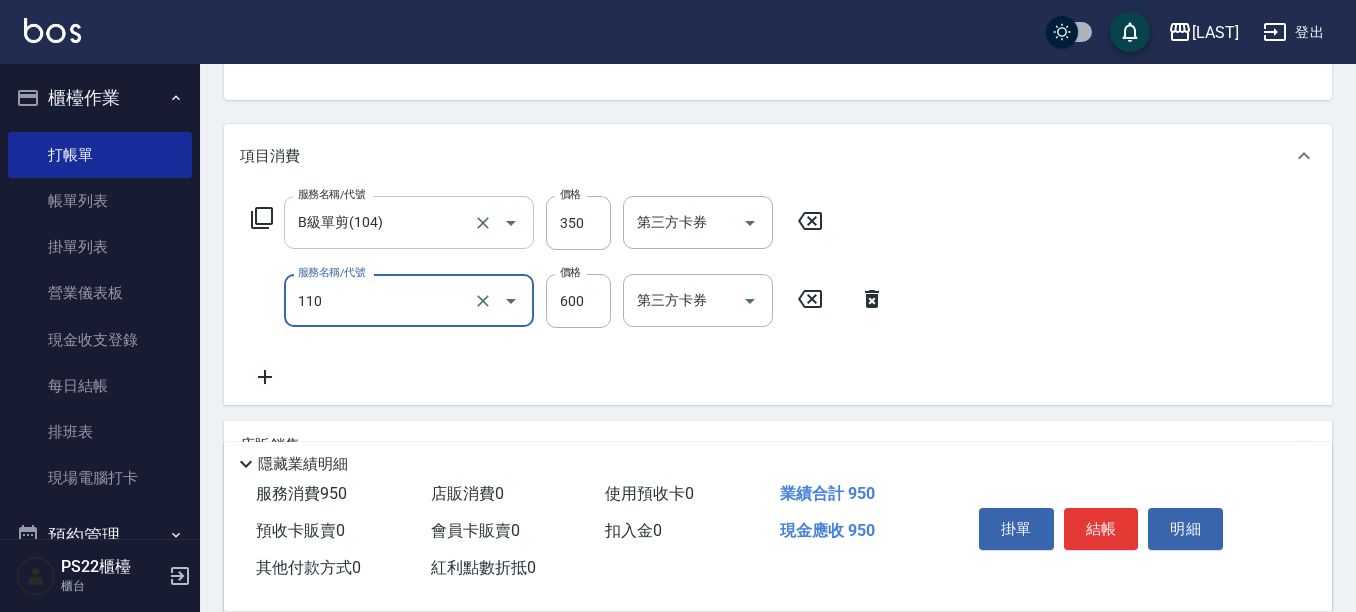type on "精油洗+去角質(抗油)(110)" 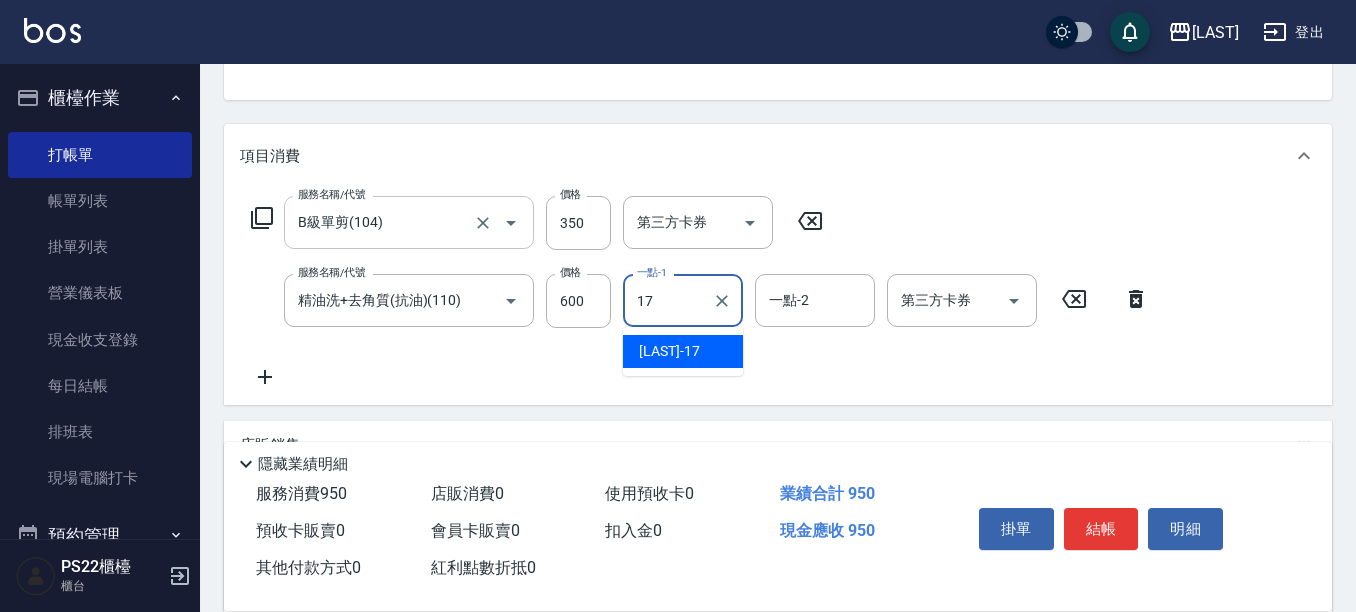 type on "[NAME]" 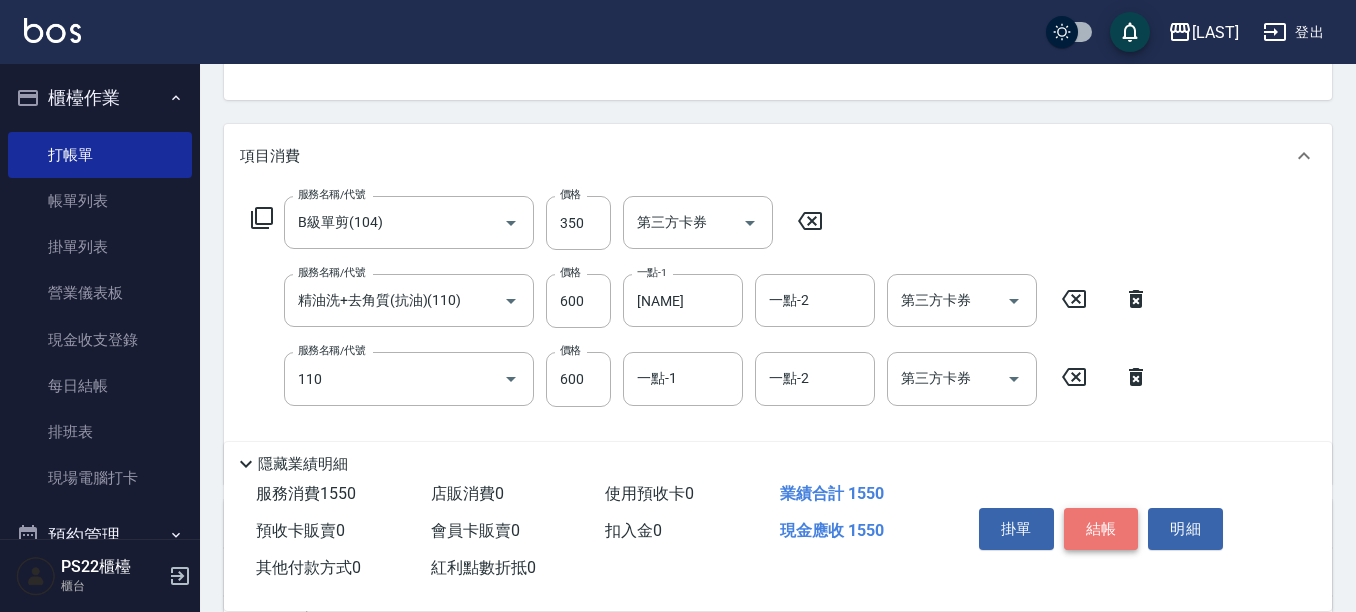 type on "精油洗+去角質(抗油)(110)" 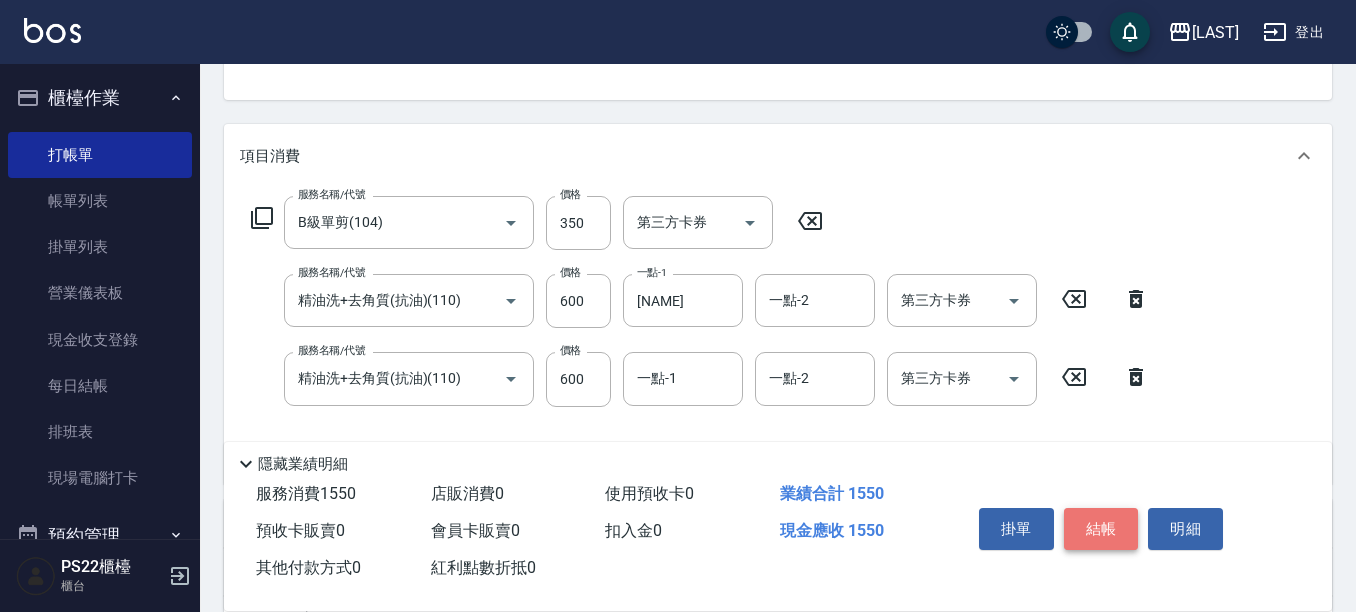 click on "結帳" at bounding box center (1101, 529) 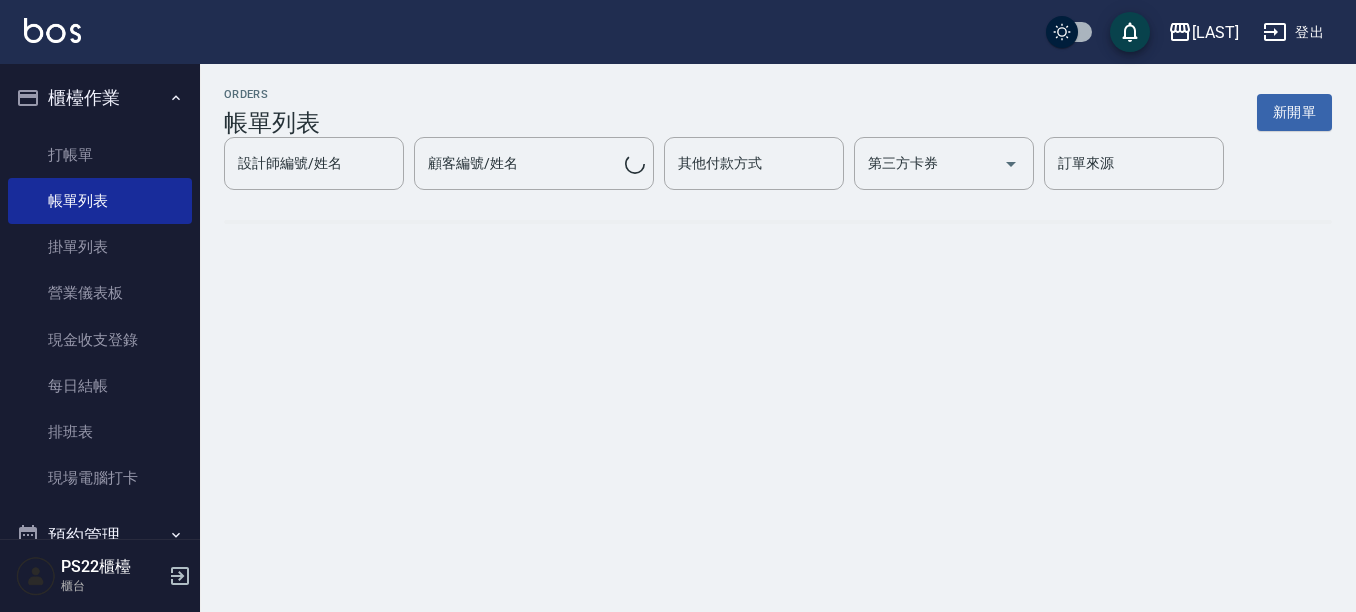 scroll, scrollTop: 0, scrollLeft: 0, axis: both 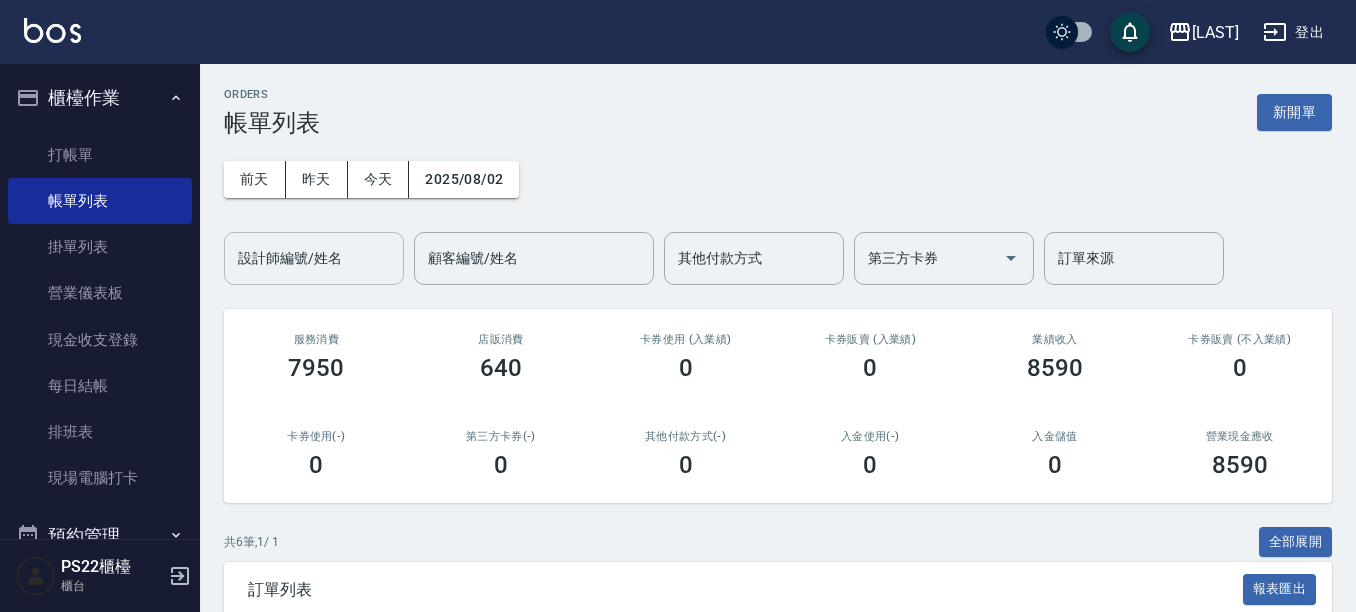 click on "設計師編號/姓名" at bounding box center [314, 258] 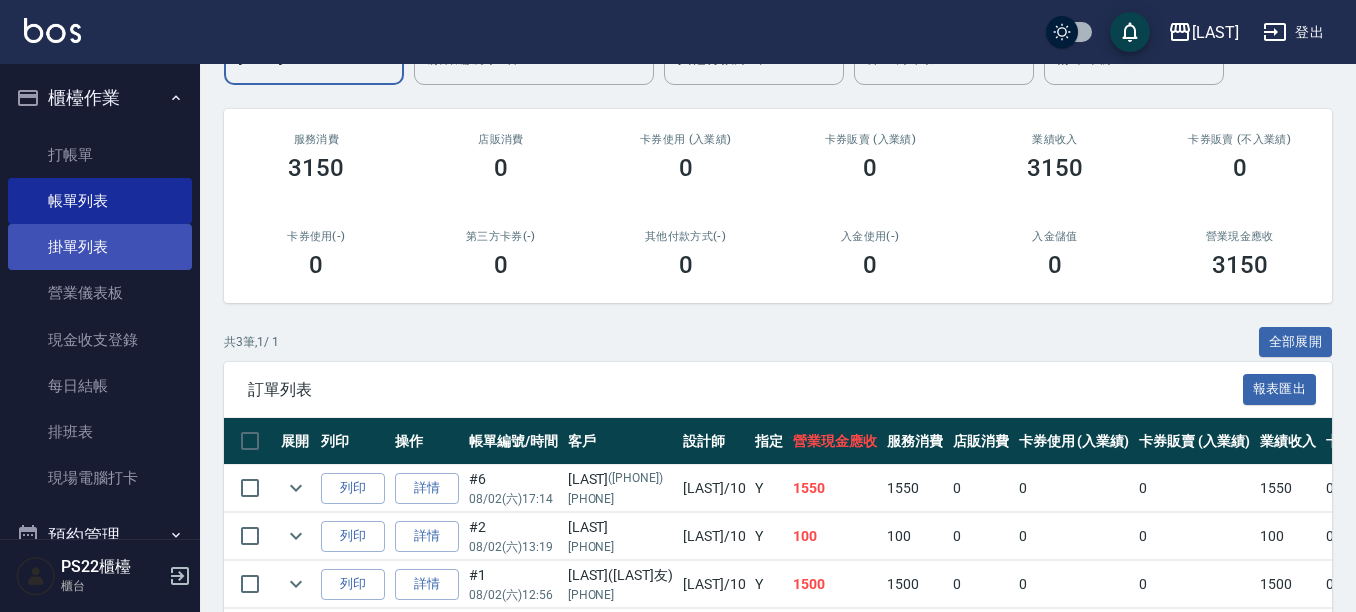scroll, scrollTop: 0, scrollLeft: 0, axis: both 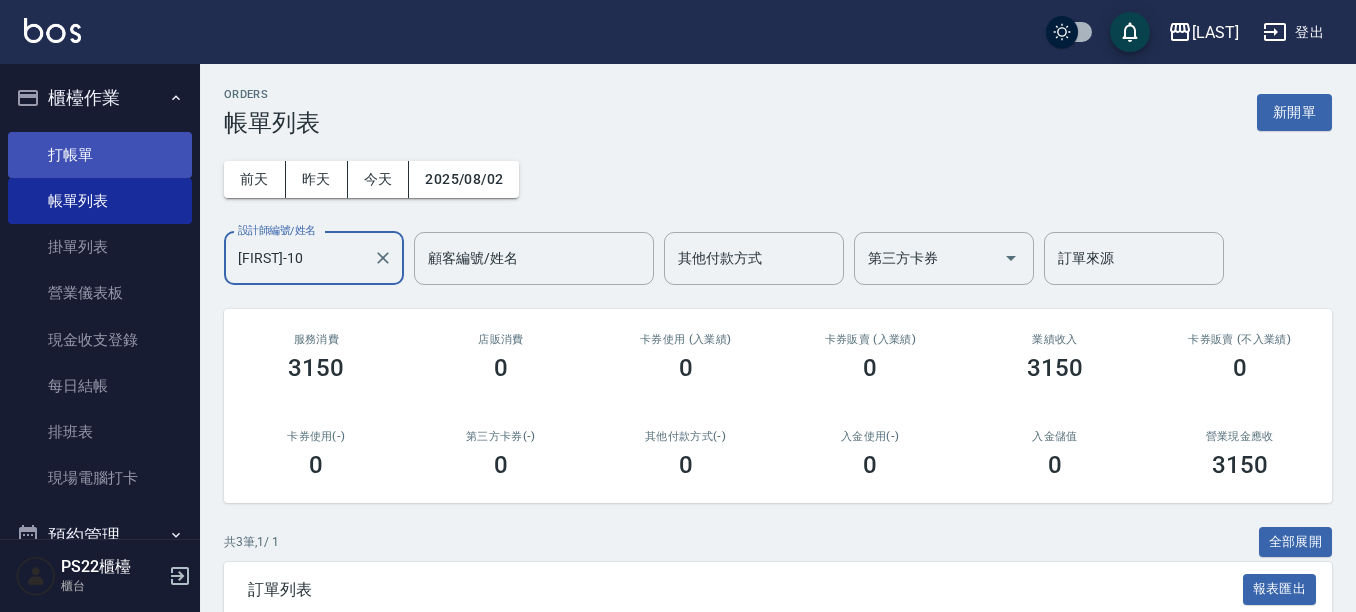 type on "[FIRST]-10" 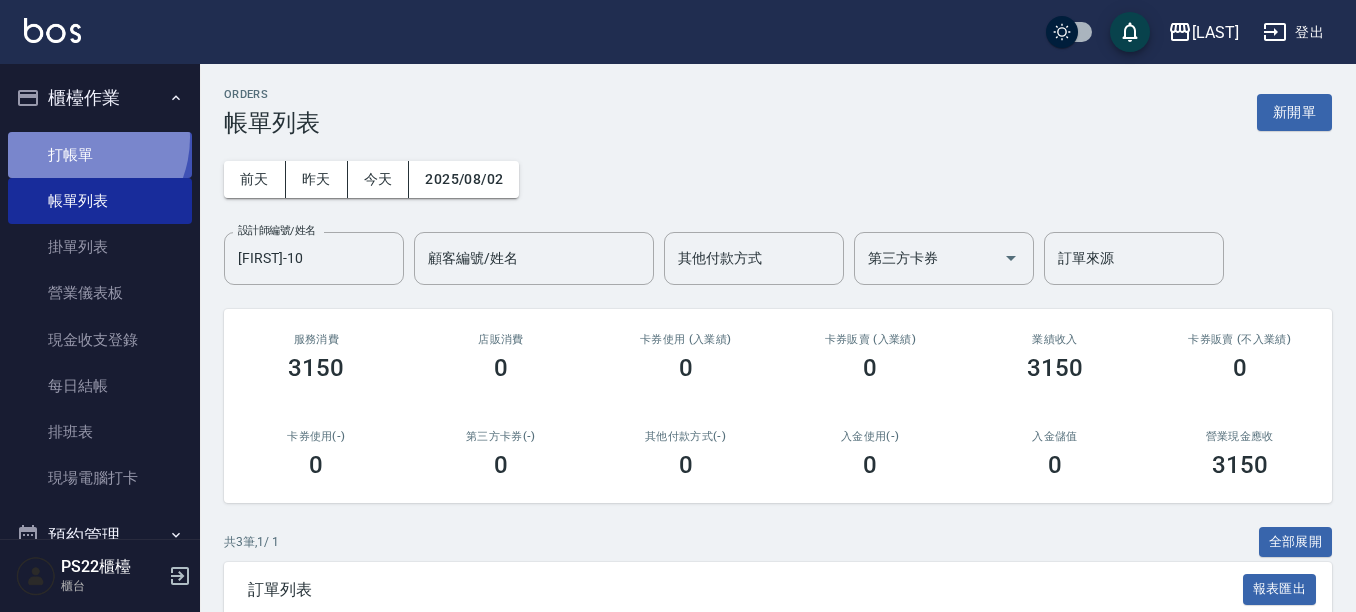 click on "打帳單" at bounding box center [100, 155] 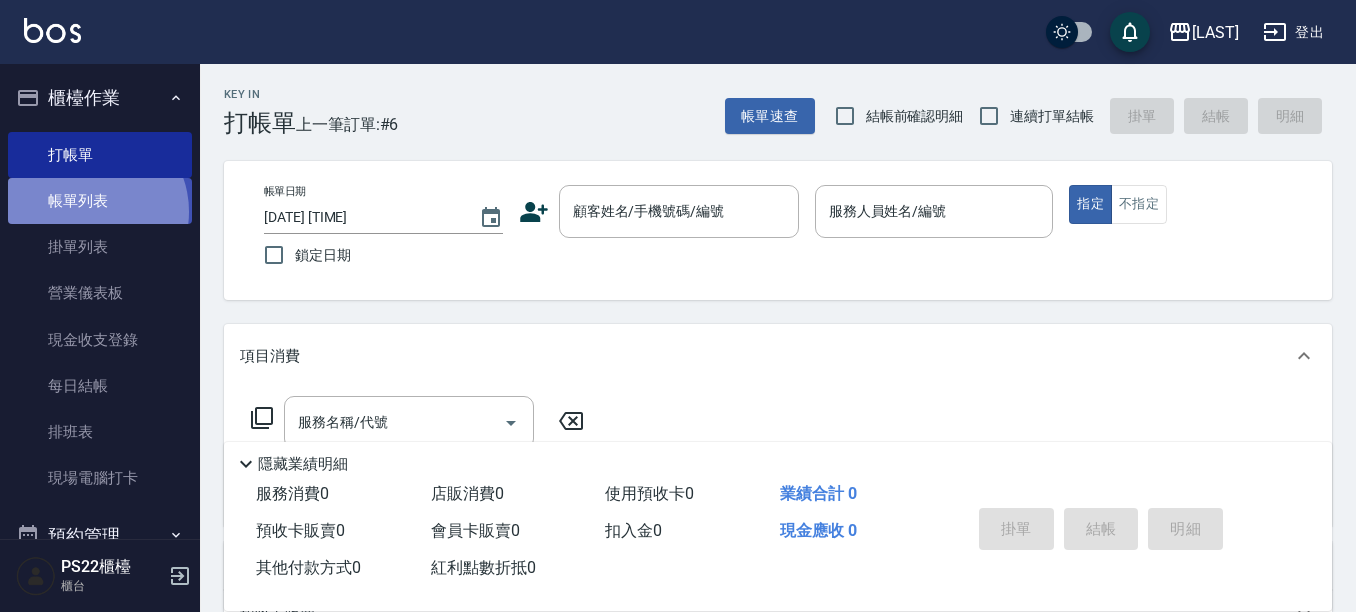 click on "帳單列表" at bounding box center [100, 201] 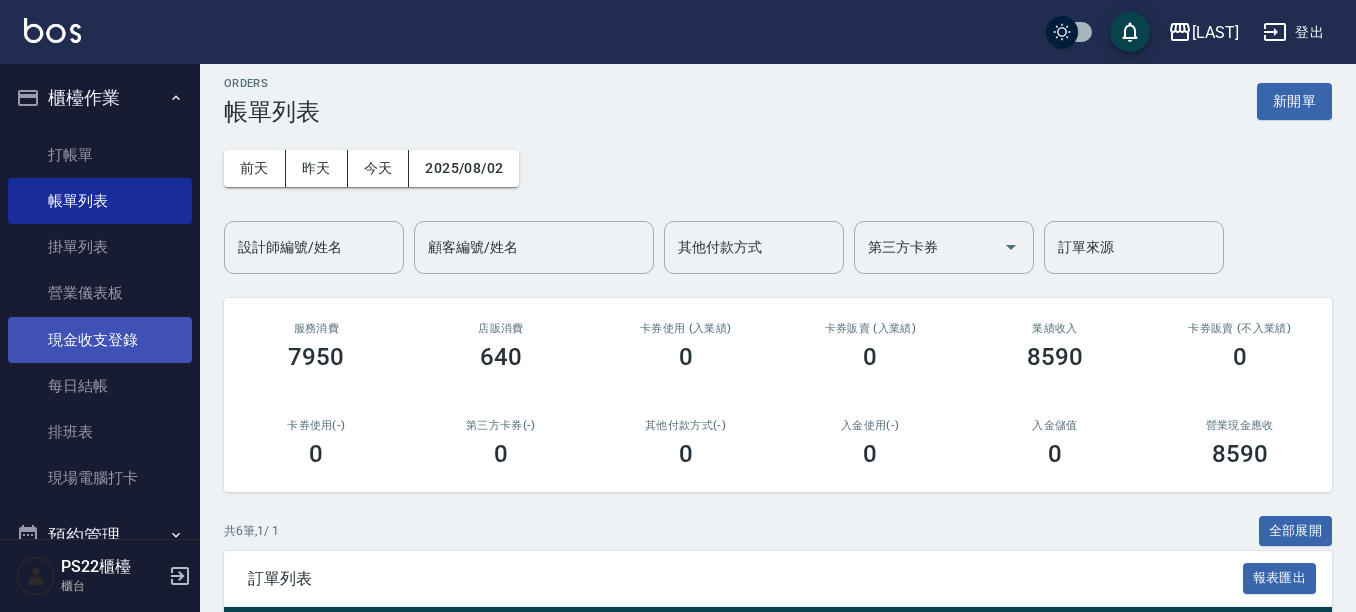 scroll, scrollTop: 0, scrollLeft: 0, axis: both 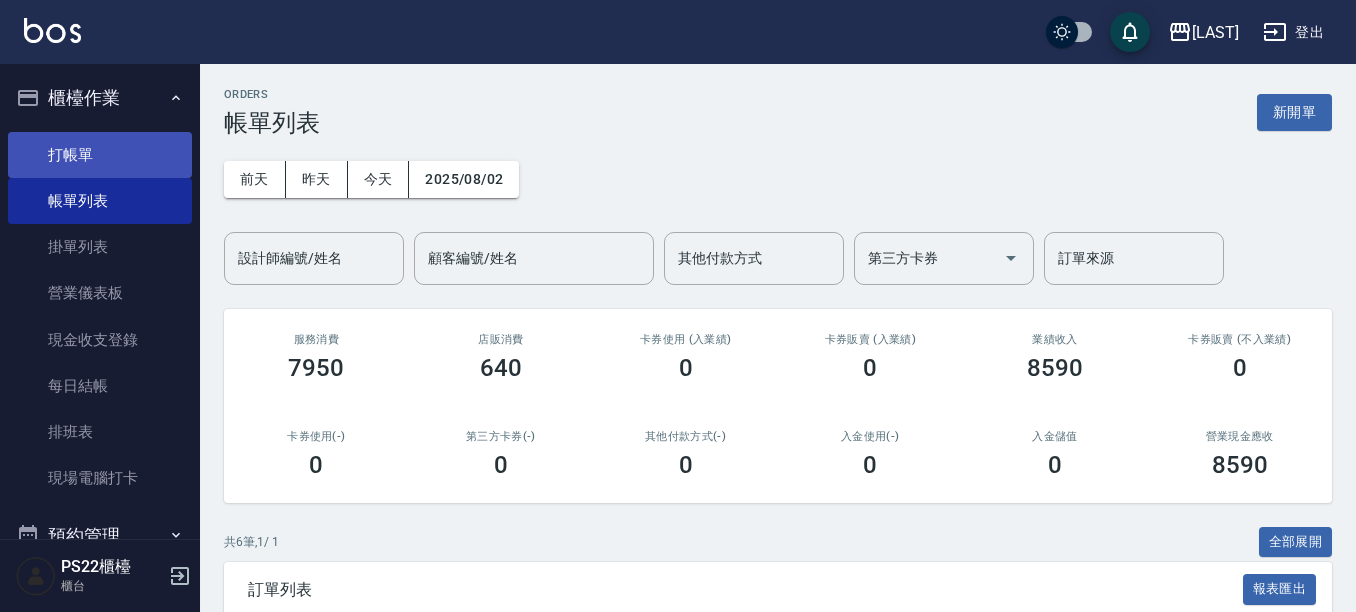 click on "打帳單" at bounding box center [100, 155] 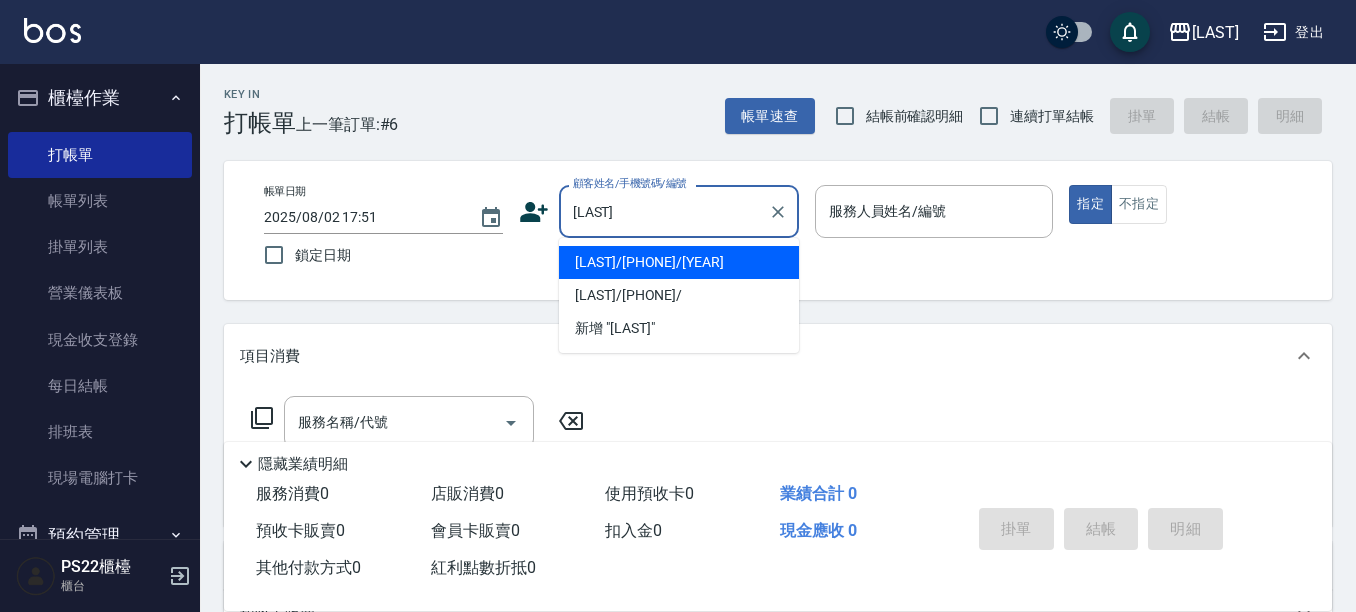 click on "[LAST]/[PHONE]/[YEAR]" at bounding box center (679, 262) 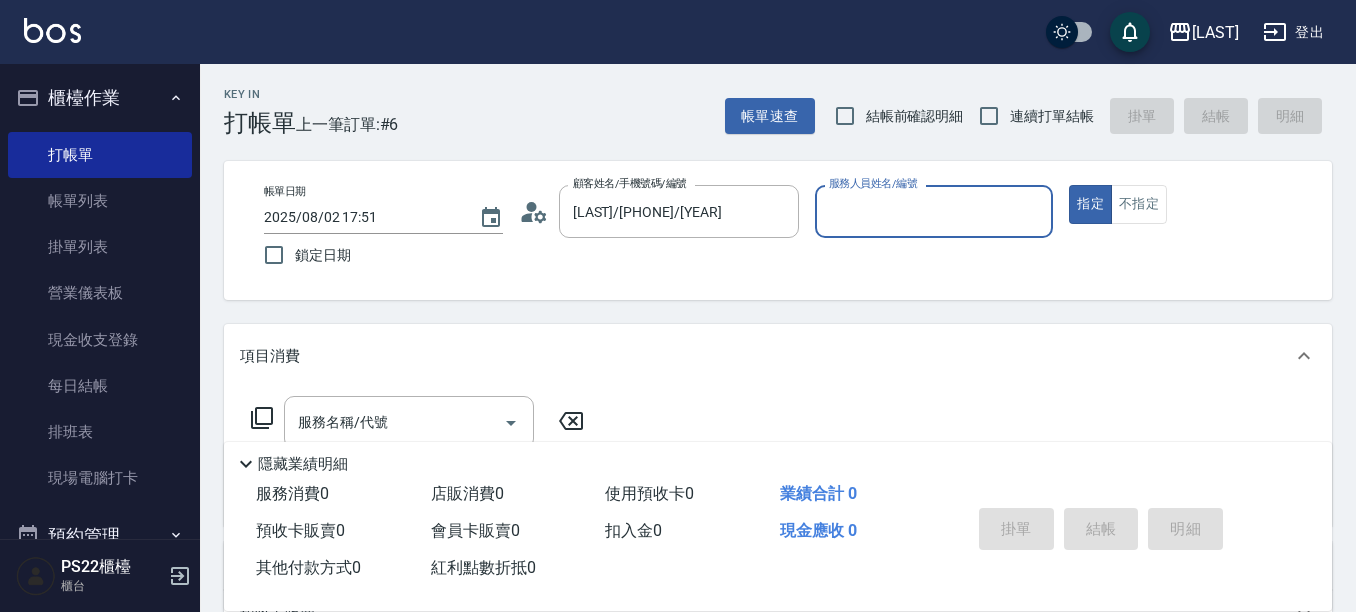 type on "[FIRST]-012" 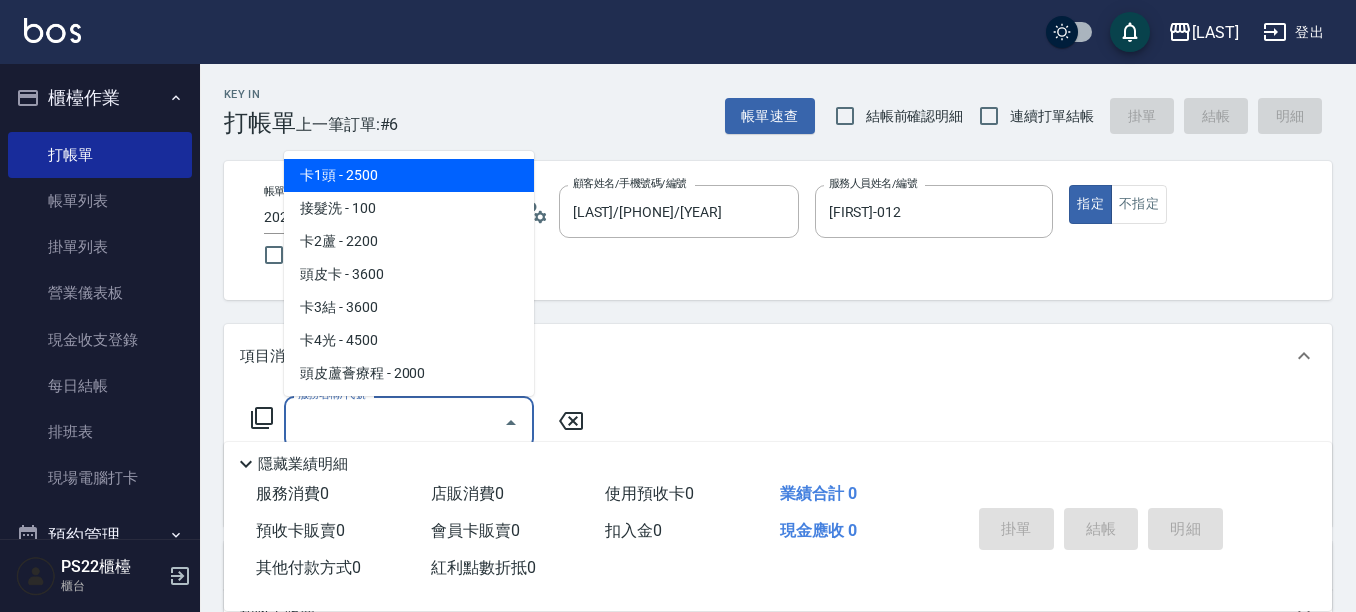 click on "服務名稱/代號" at bounding box center [394, 422] 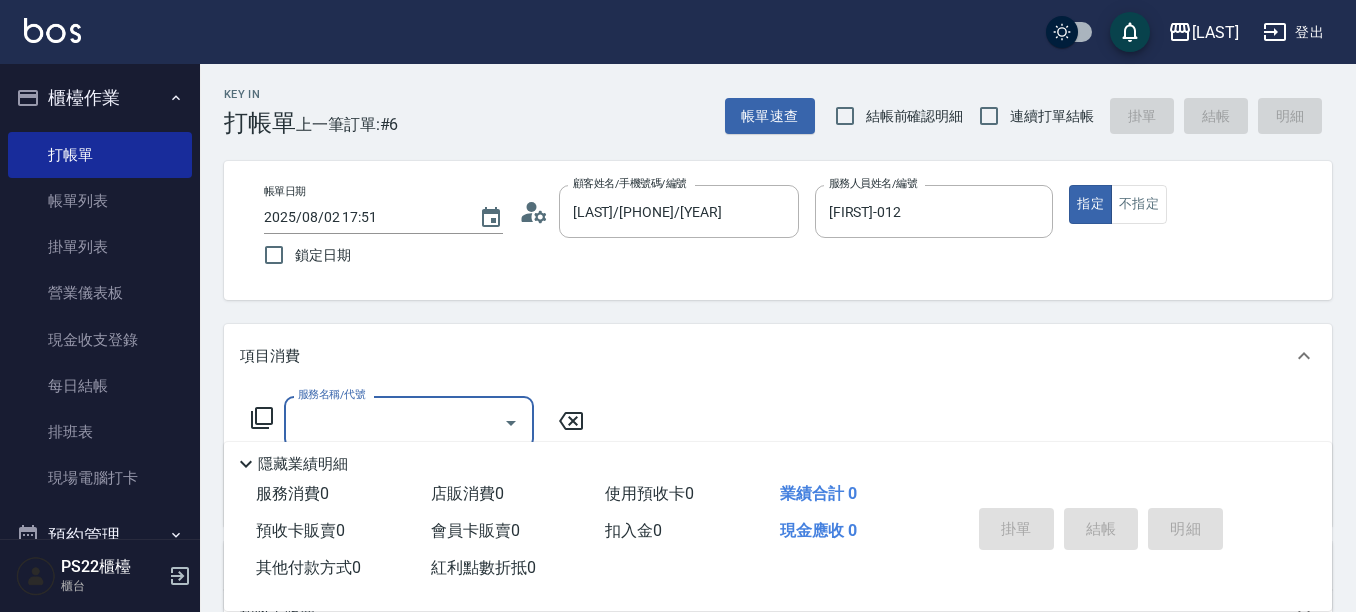 click on "服務名稱/代號" at bounding box center (394, 422) 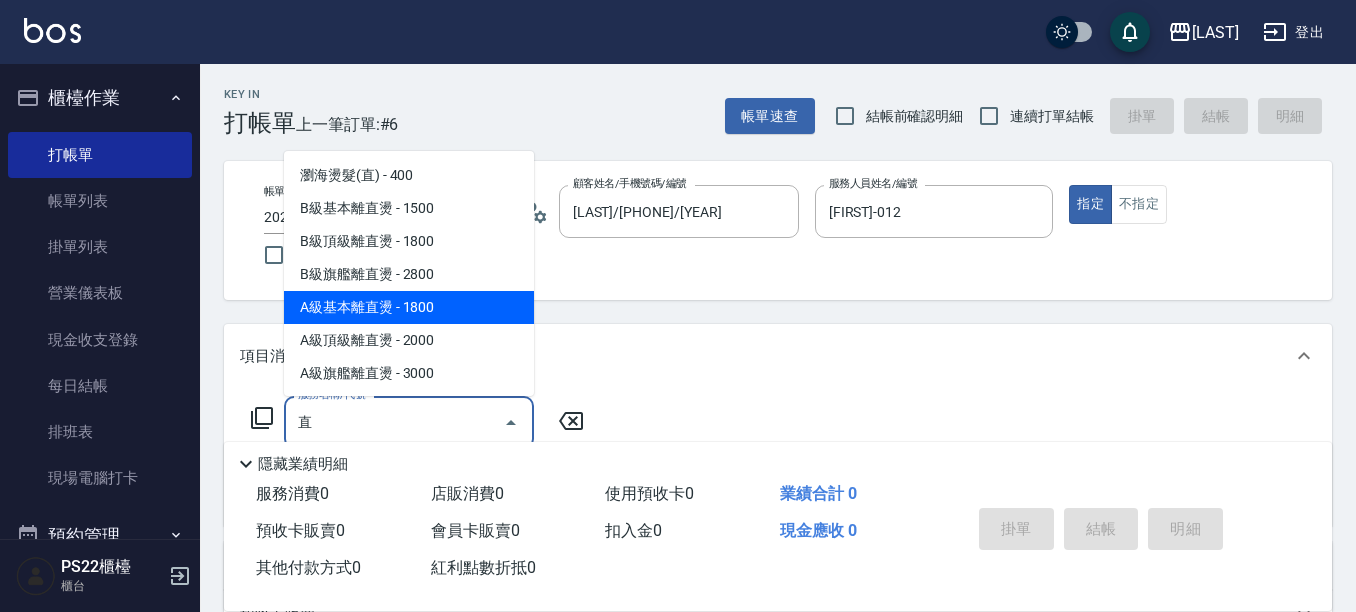 click on "A級基本離直燙 - 1800" at bounding box center (409, 307) 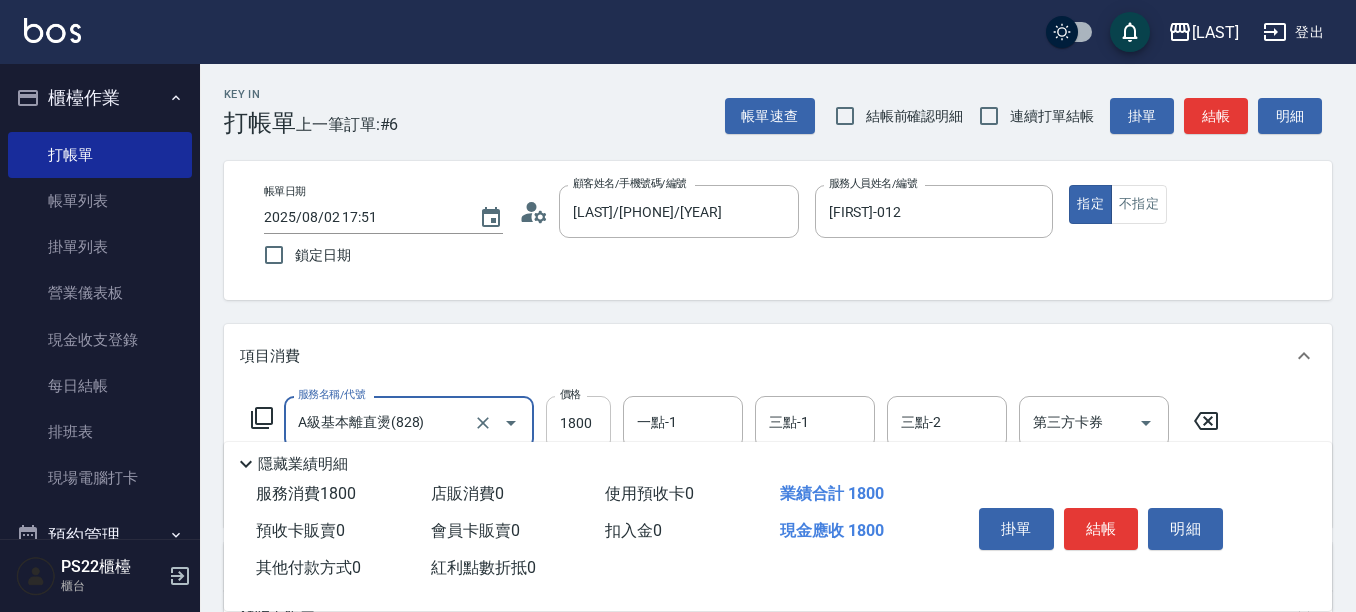 type on "A級基本離直燙(828)" 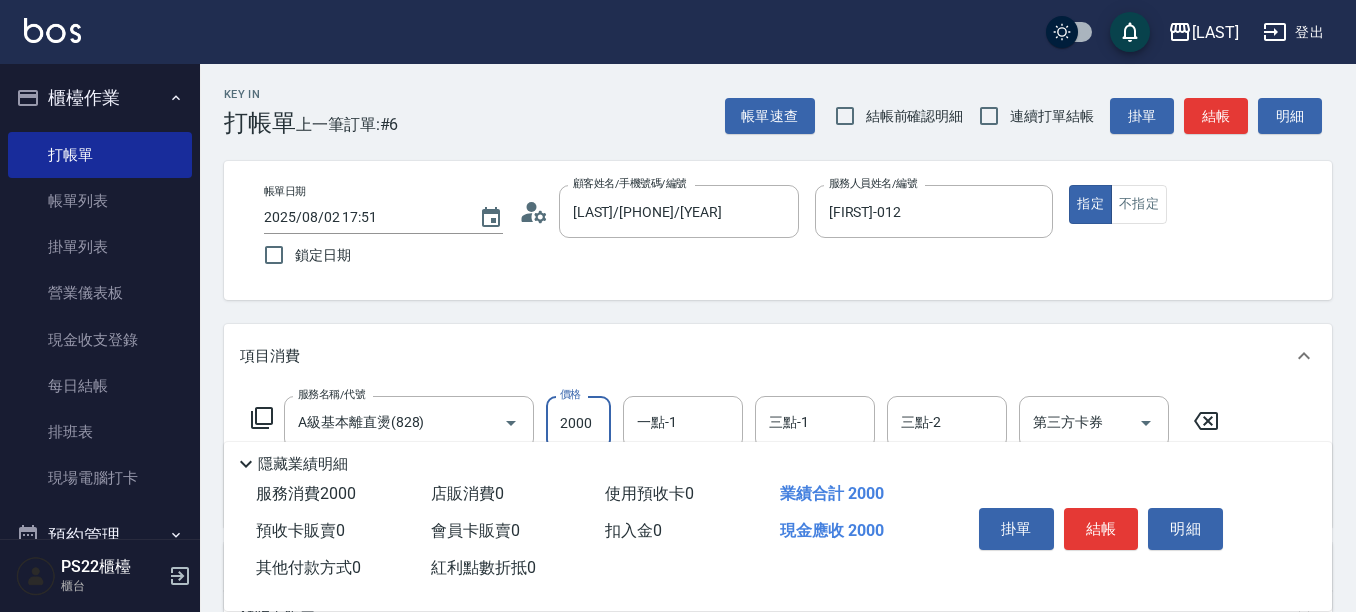 type on "2000" 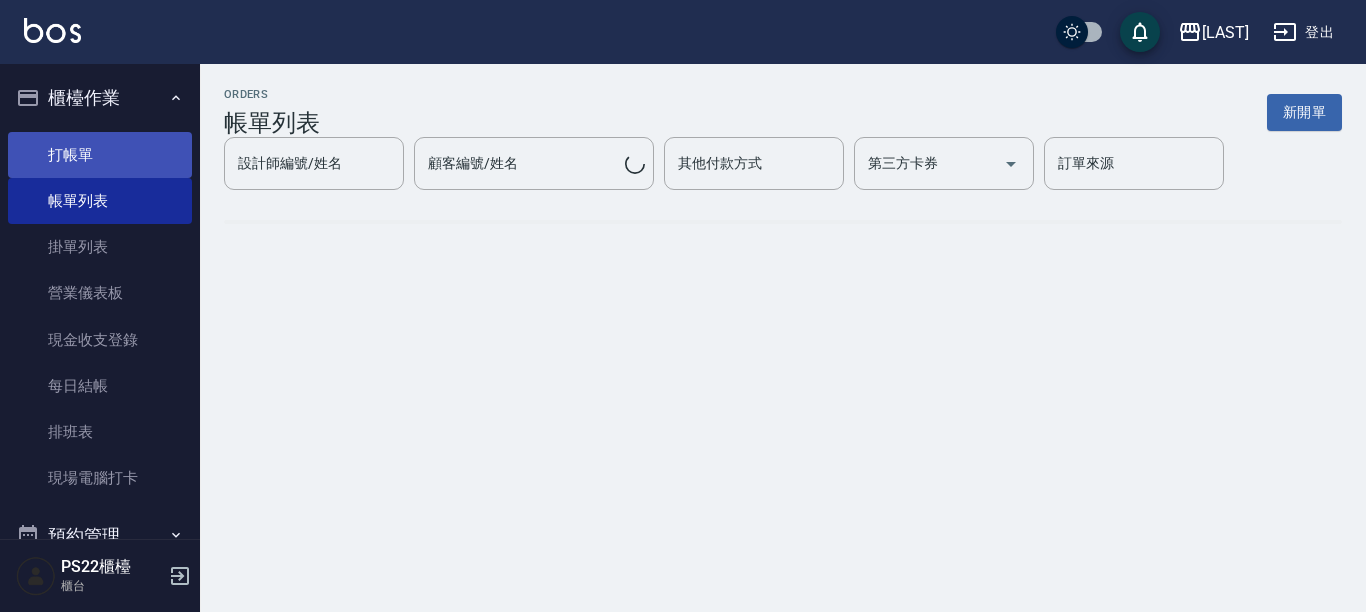click on "打帳單" at bounding box center [100, 155] 